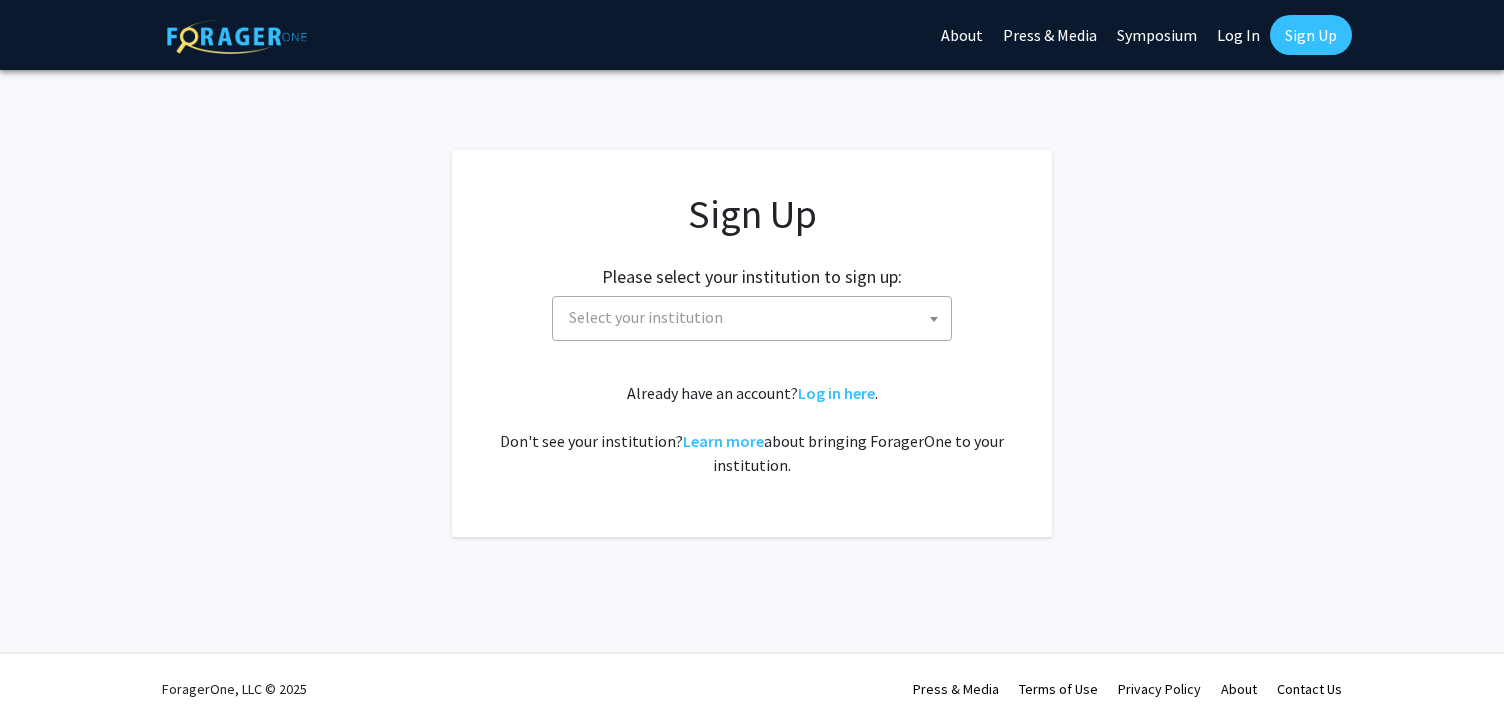 scroll, scrollTop: 0, scrollLeft: 0, axis: both 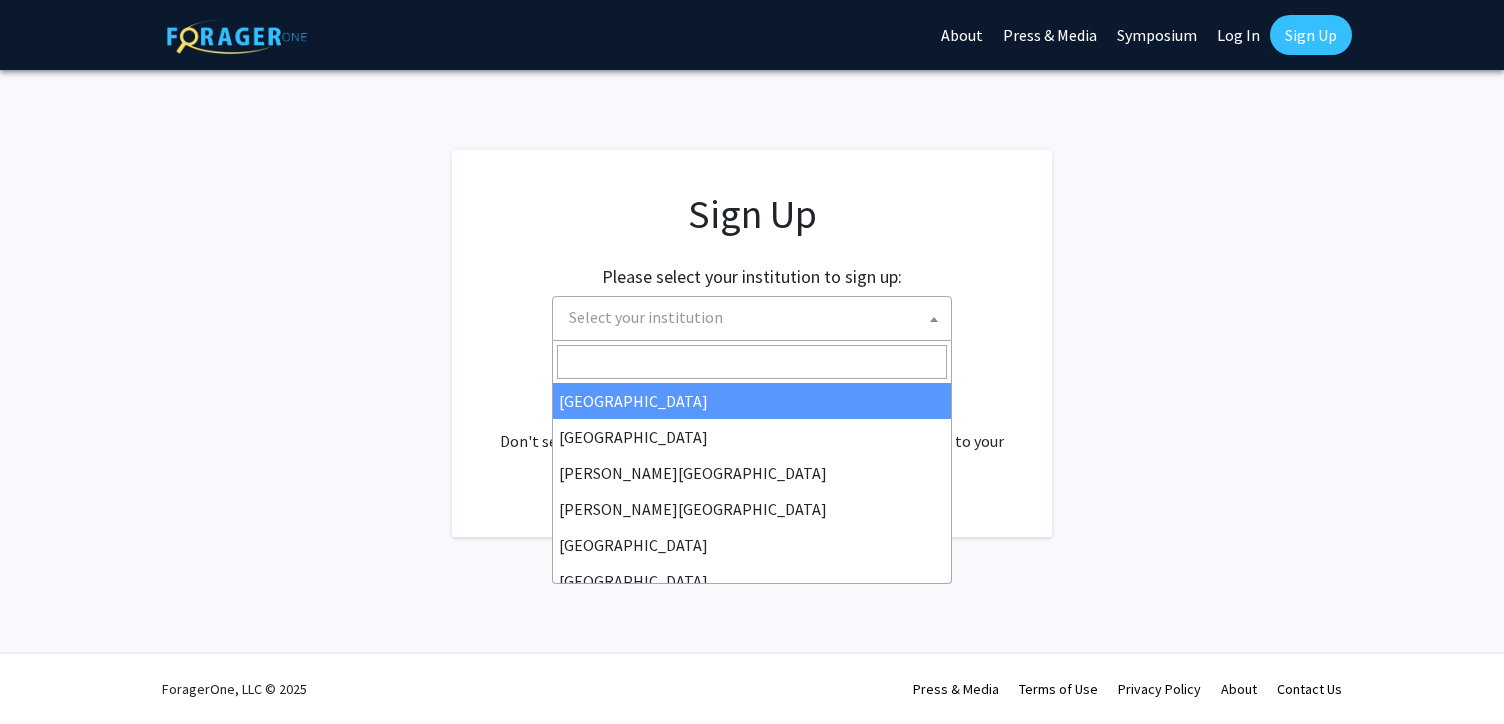 click on "Select your institution" at bounding box center (646, 317) 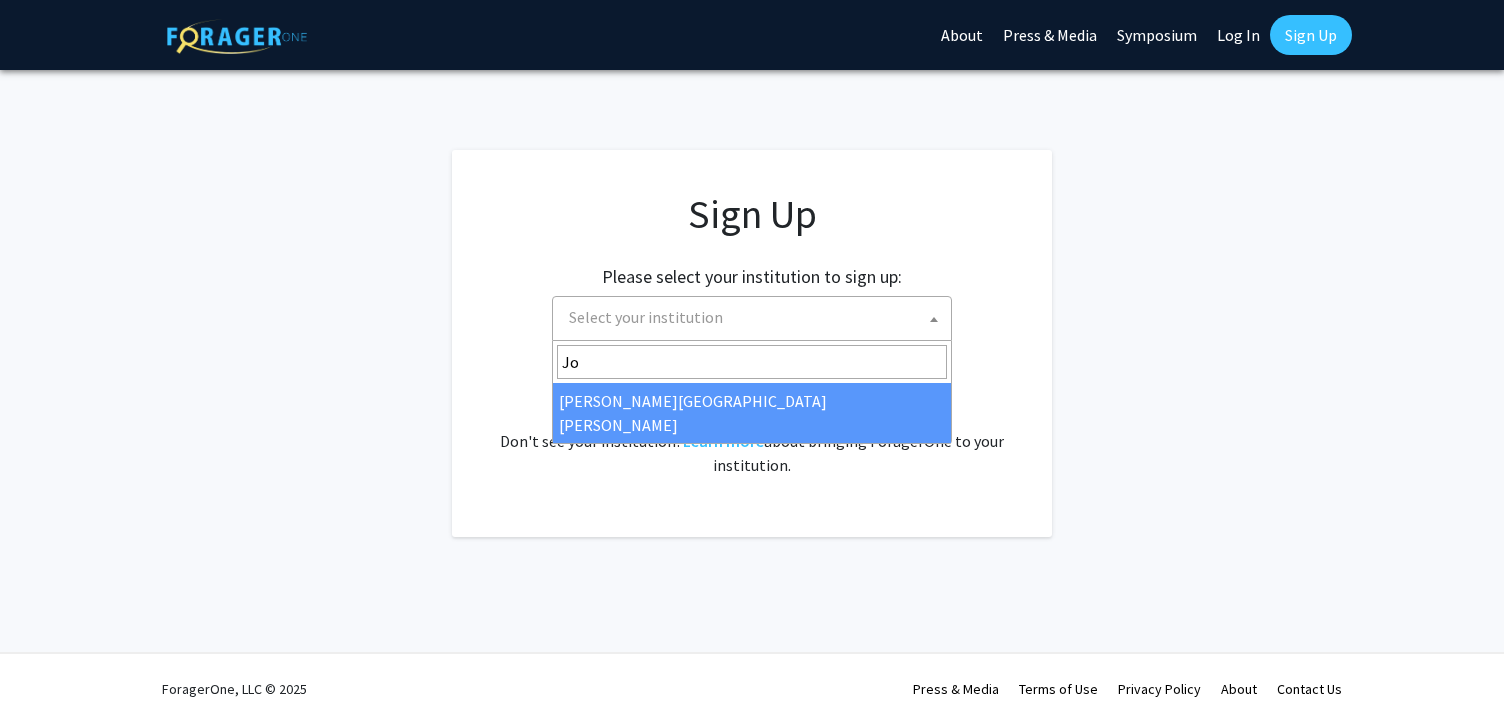 type on "Jo" 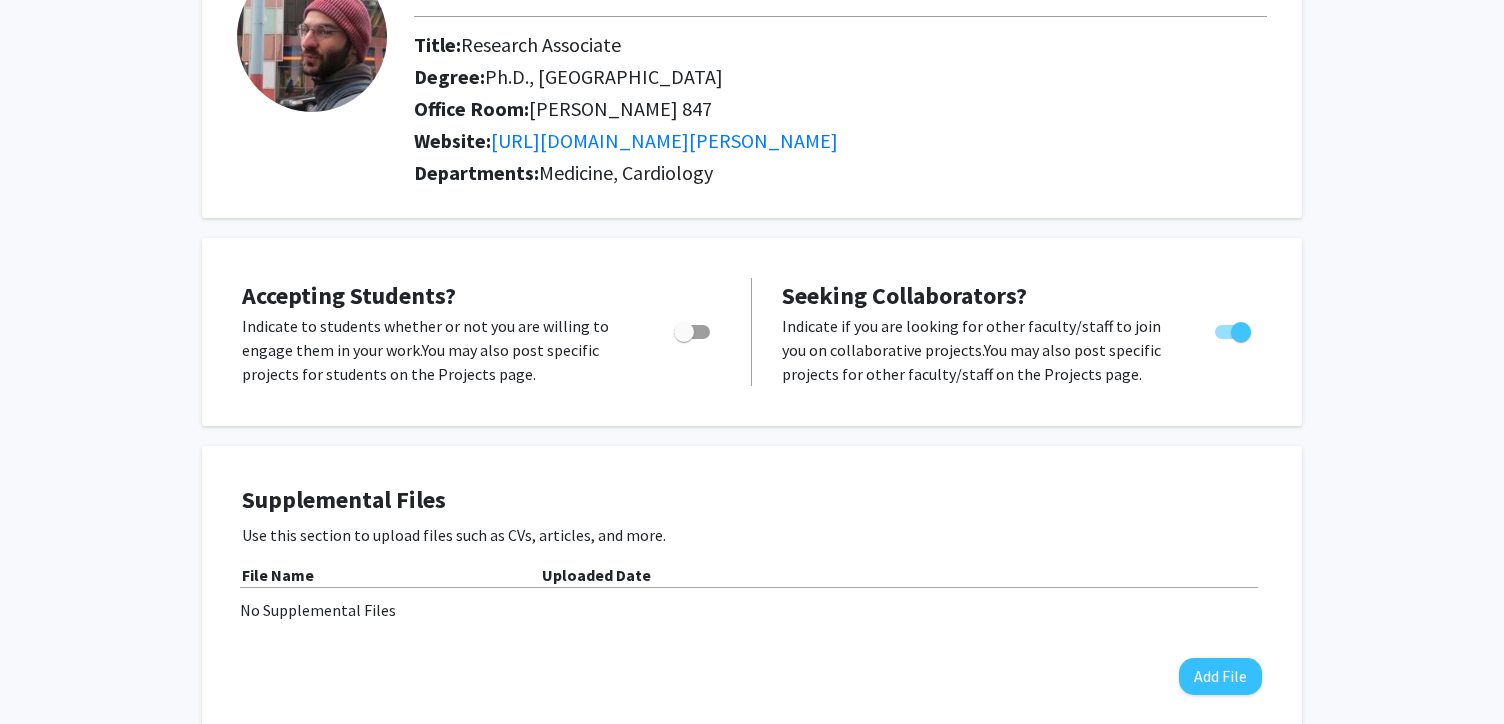 scroll, scrollTop: 206, scrollLeft: 0, axis: vertical 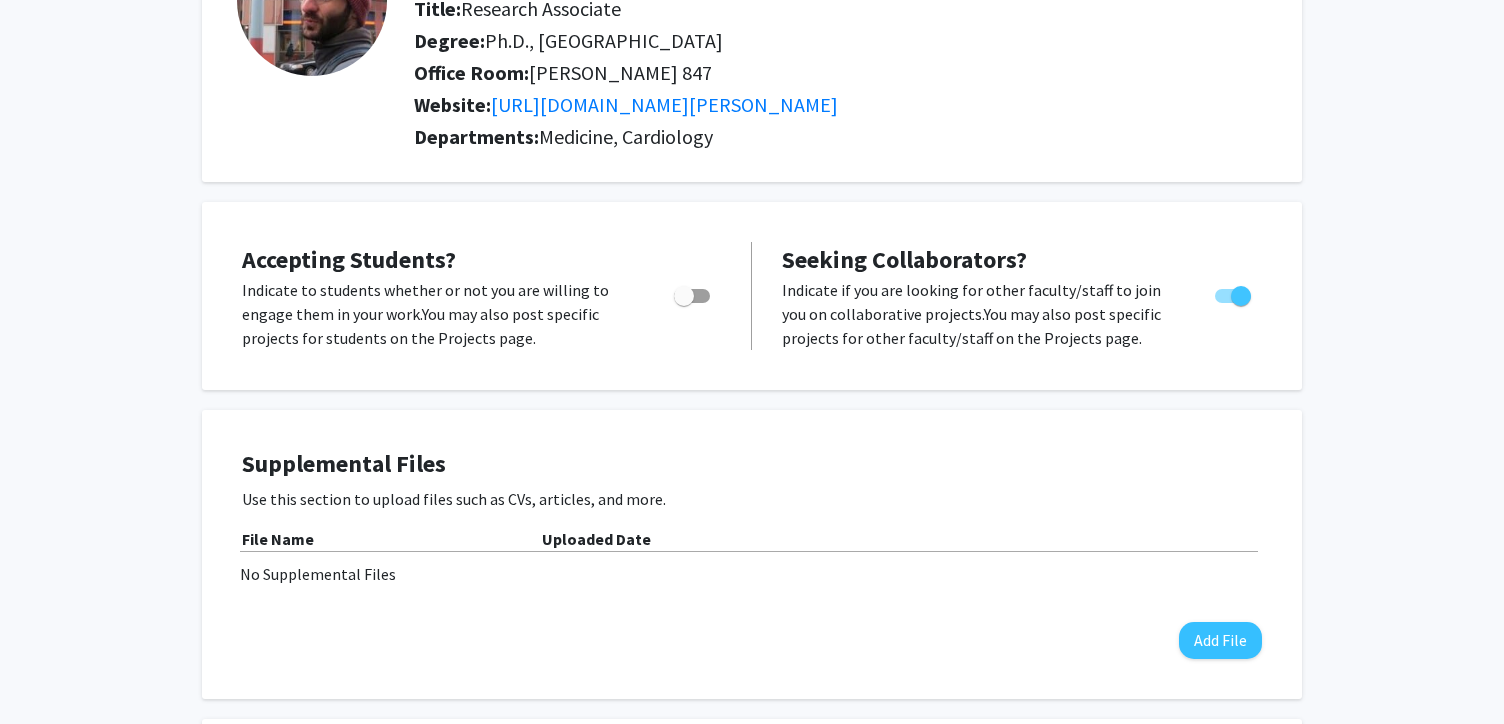 click at bounding box center (692, 296) 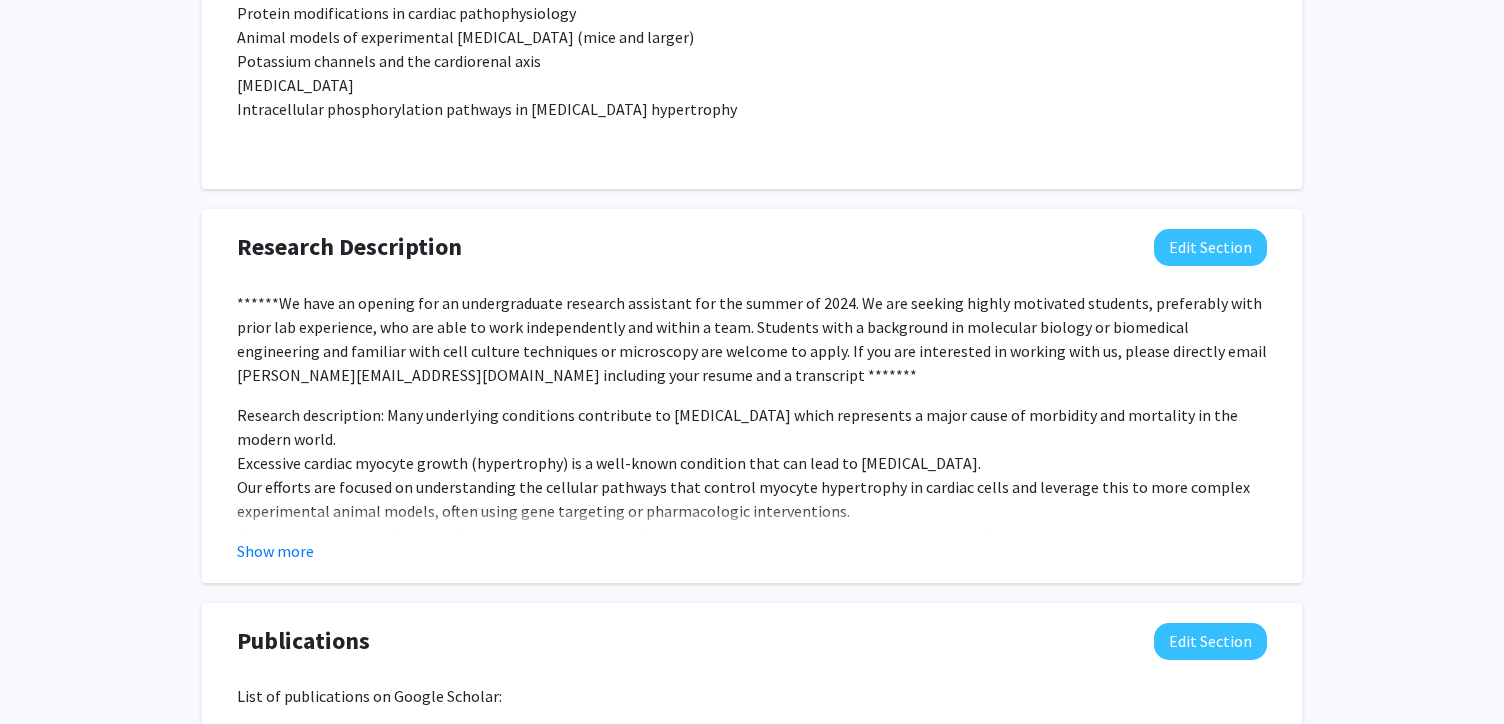 scroll, scrollTop: 1825, scrollLeft: 0, axis: vertical 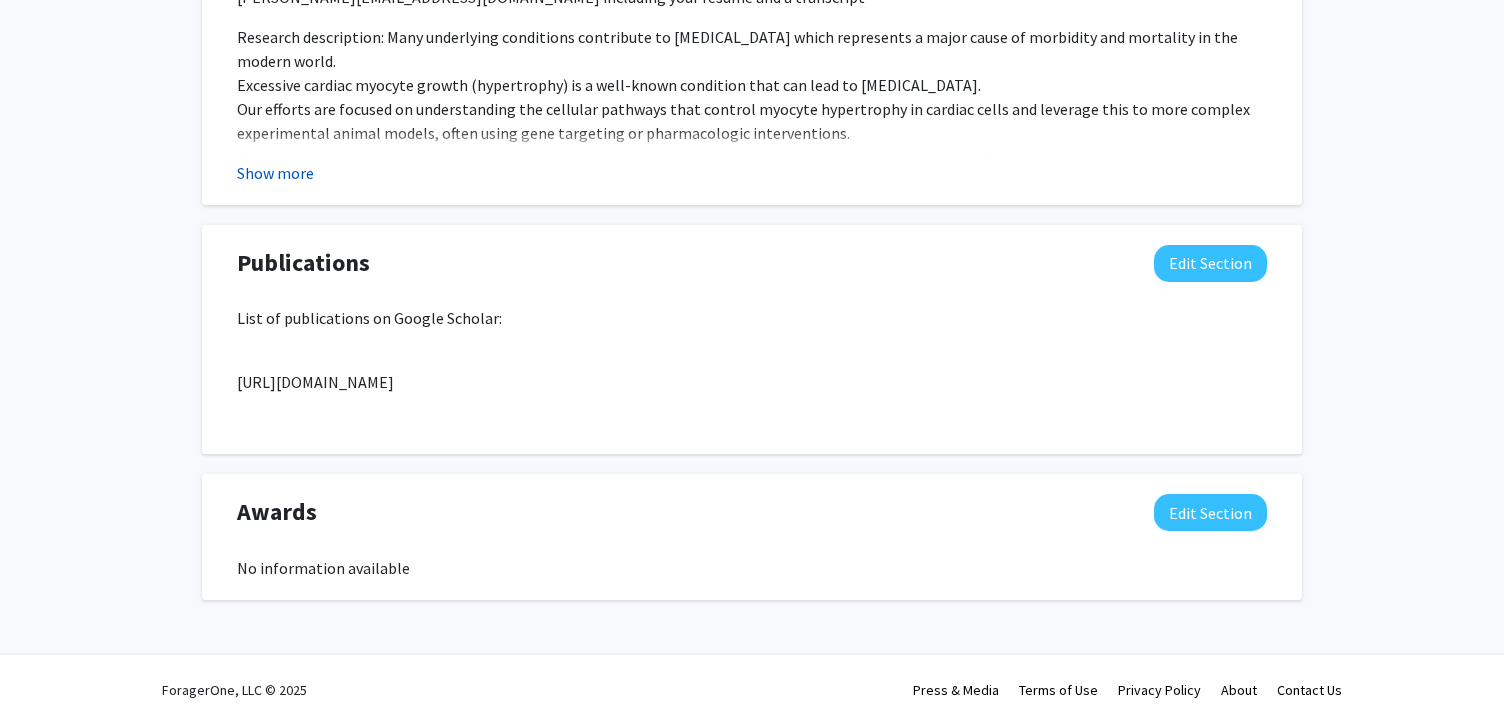 click on "Show more" 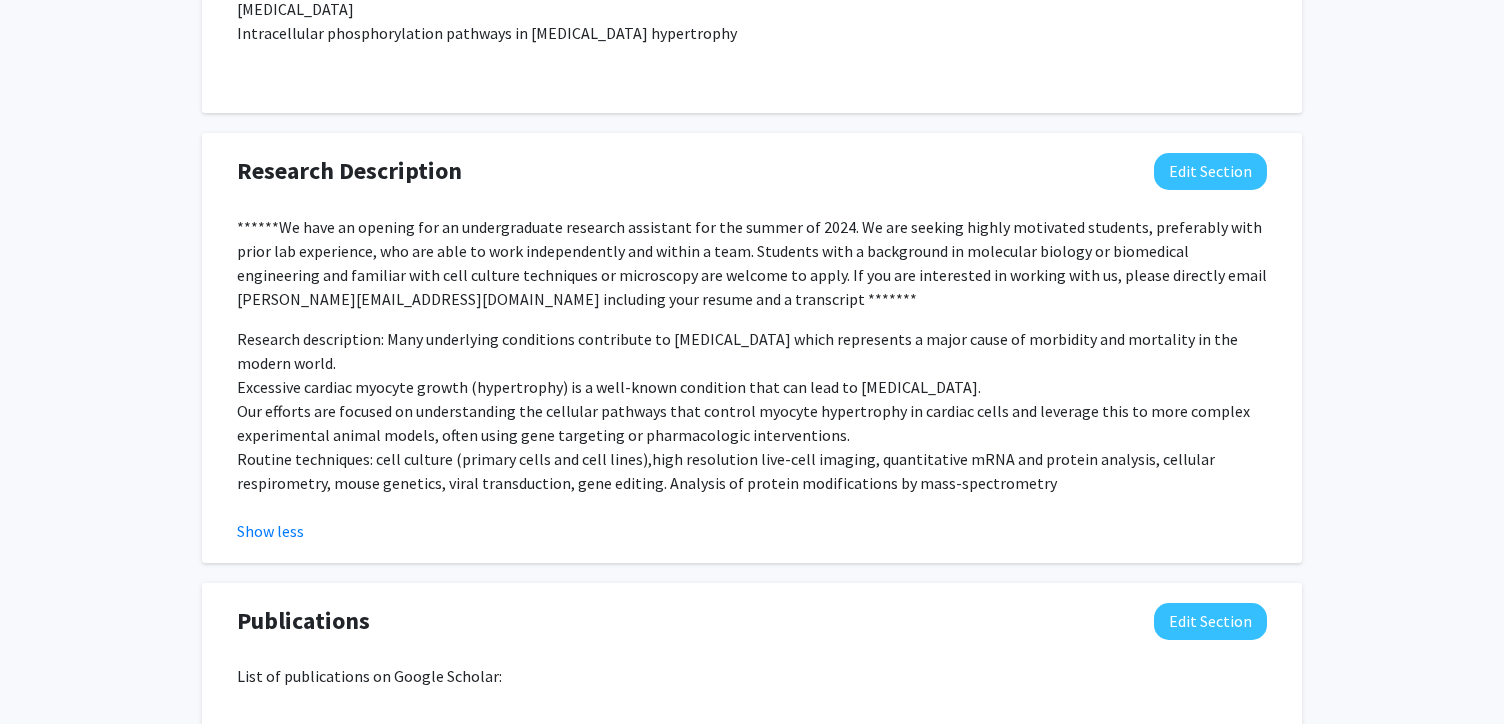 scroll, scrollTop: 1514, scrollLeft: 0, axis: vertical 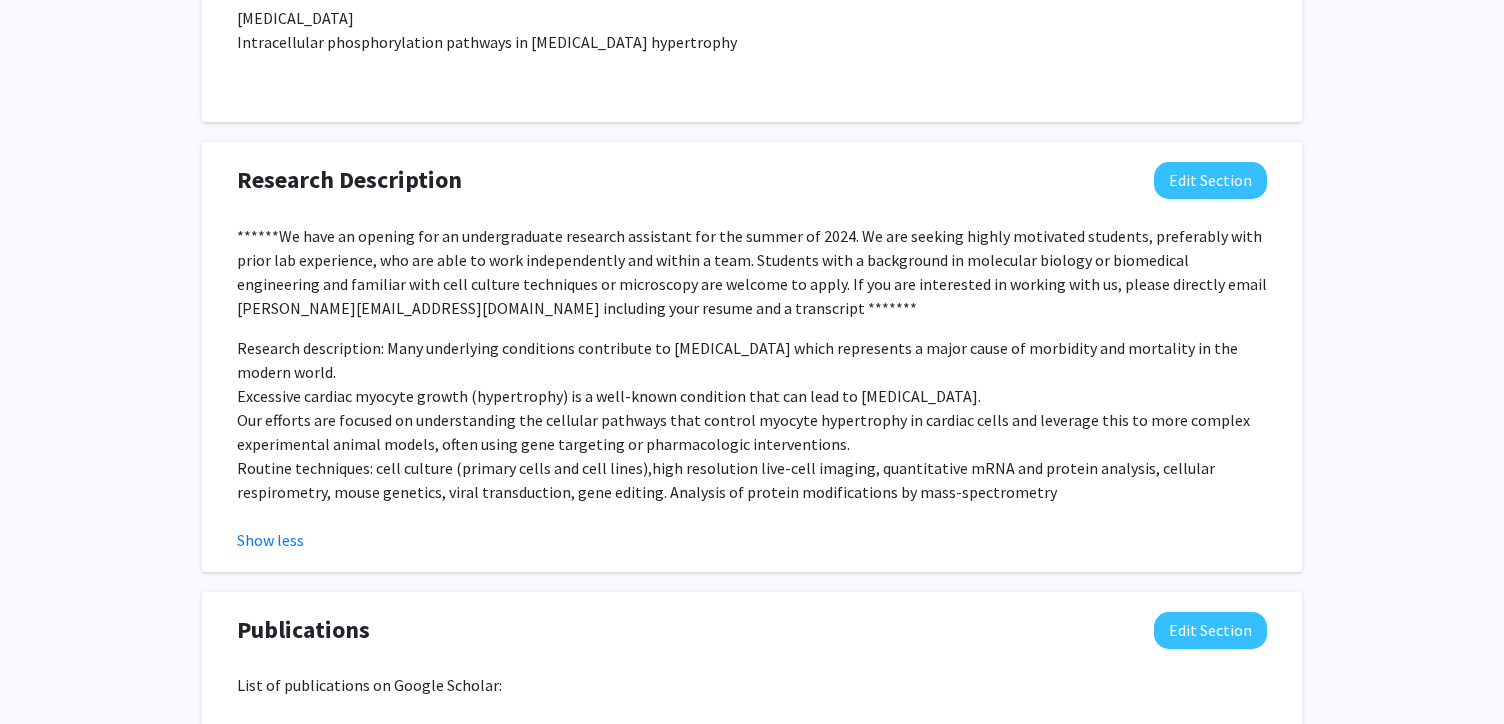 click on "******We have an opening for an undergraduate research assistant for the summer of 2024.  We are seeking highly motivated students, preferably with prior lab experience, who are able to work independently and within a team. Students with a background in molecular biology or biomedical engineering and familiar with cell culture techniques or microscopy are welcome to apply. If you are interested in working with us, please directly email kyriakos@jhu.edu including your resume and a transcript *******" 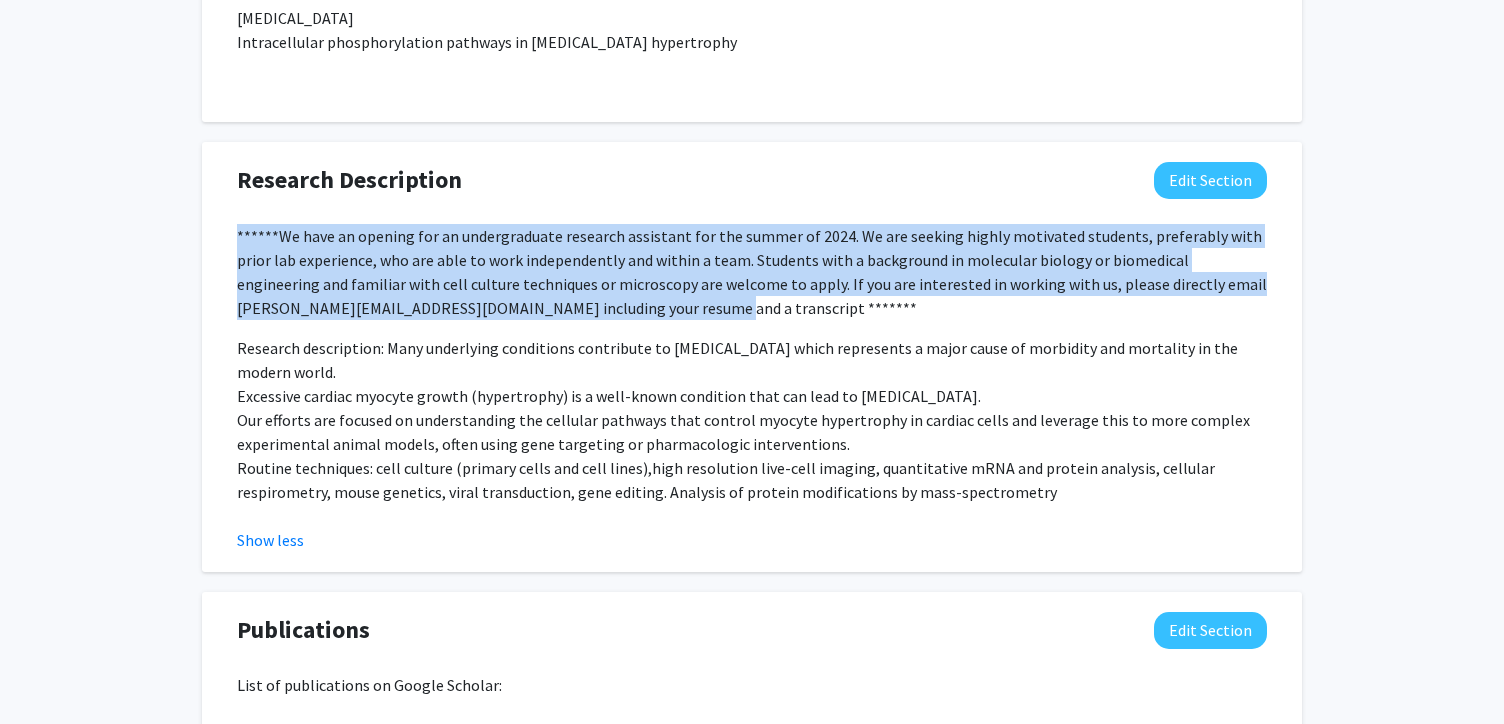 drag, startPoint x: 235, startPoint y: 229, endPoint x: 573, endPoint y: 309, distance: 347.33844 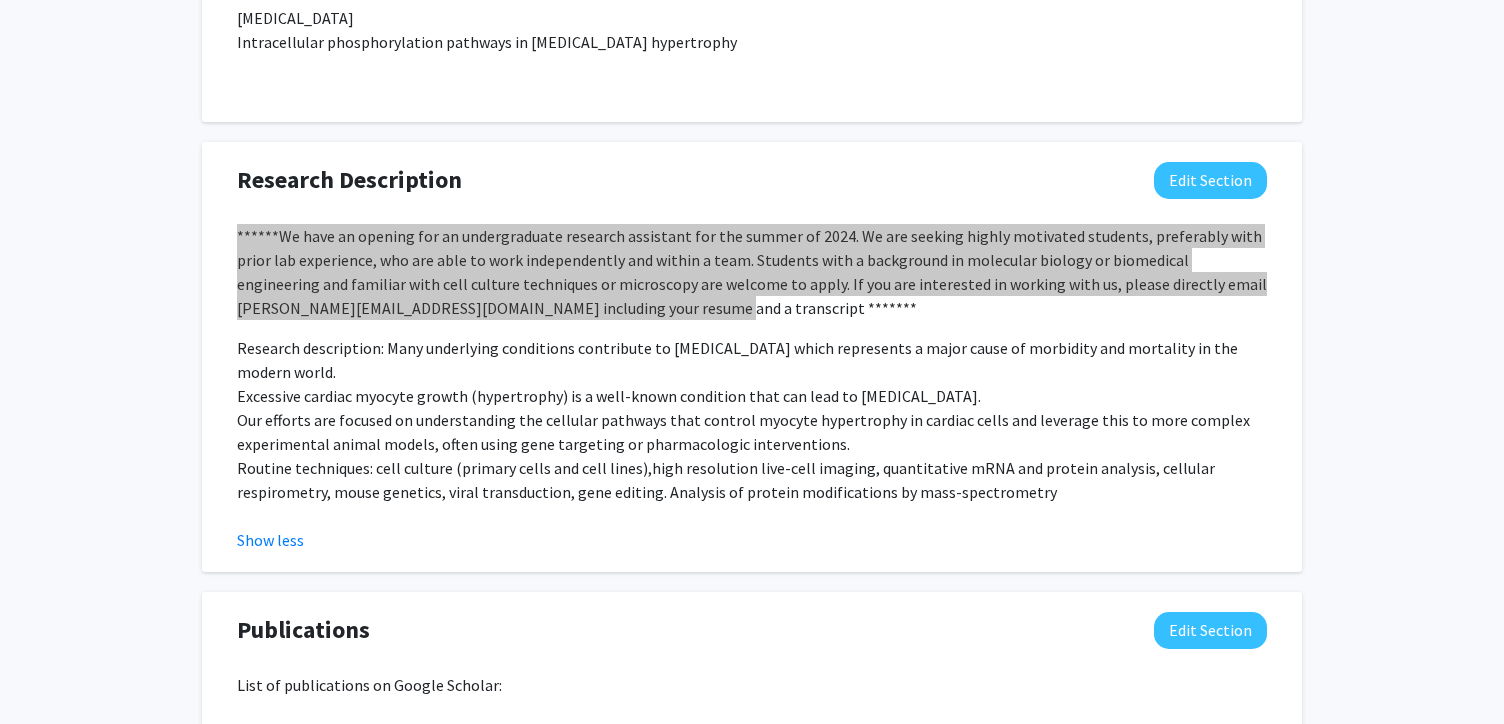 scroll, scrollTop: 1825, scrollLeft: 0, axis: vertical 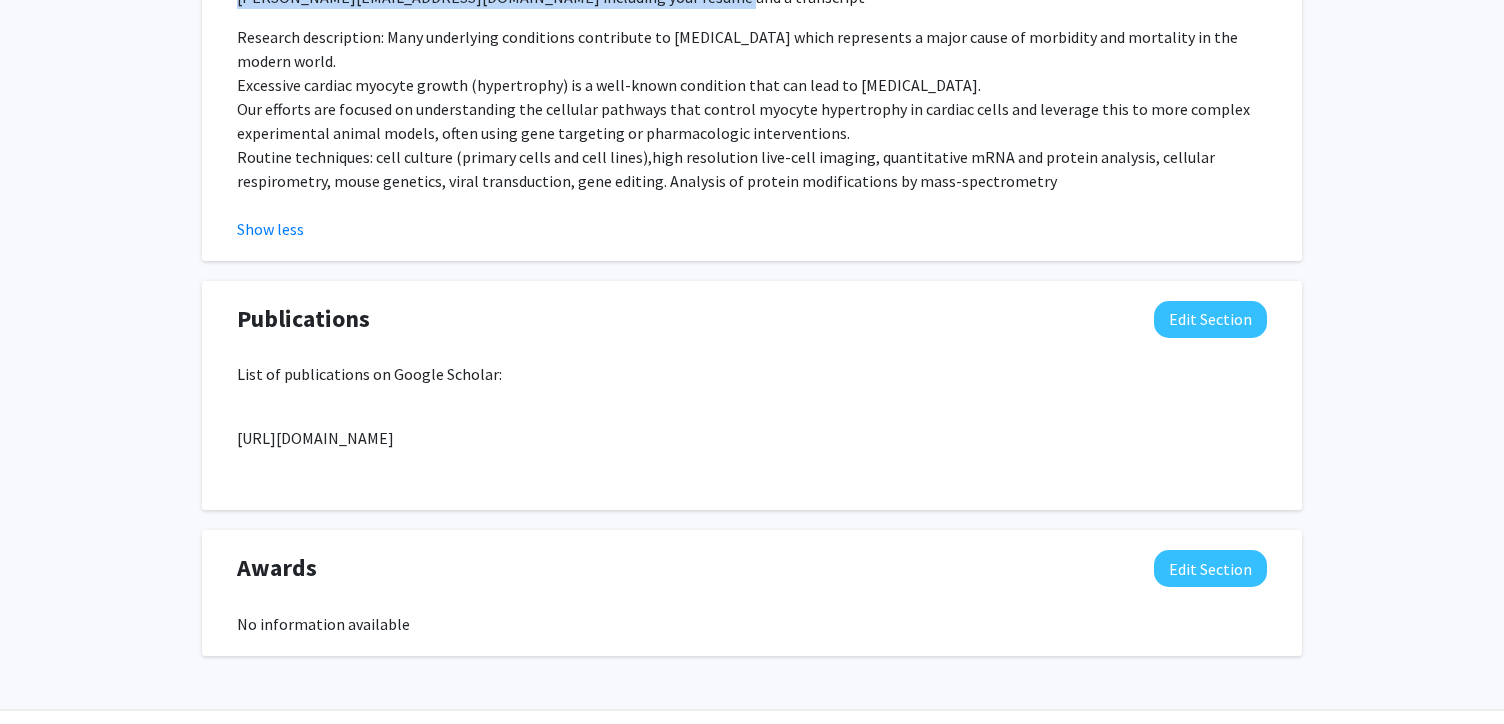 click on "List of publications on Google Scholar: https://scholar.google.com/citations?hl=en&user=kSn_P3UAAAAJ&view_op=list_works&sortby=pubdate" 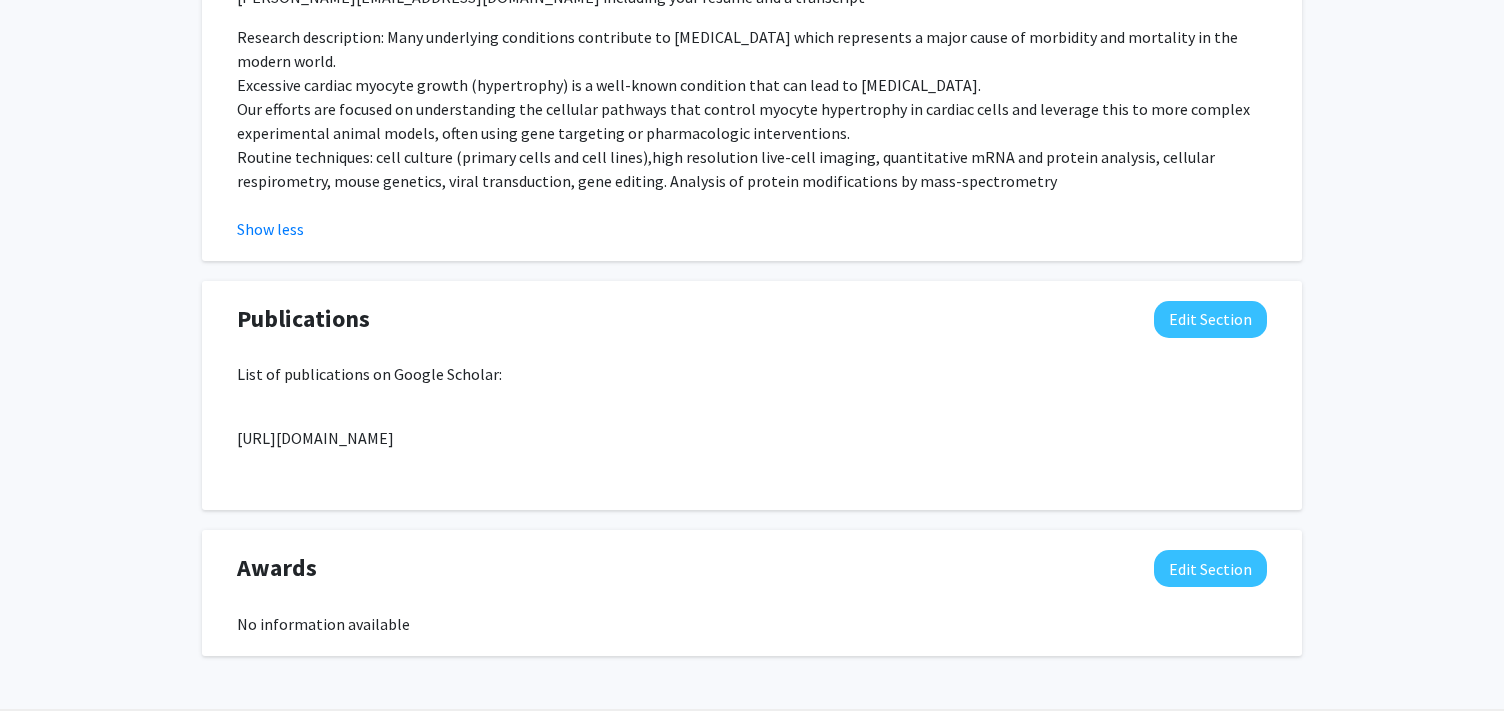 drag, startPoint x: 931, startPoint y: 436, endPoint x: 309, endPoint y: 418, distance: 622.2604 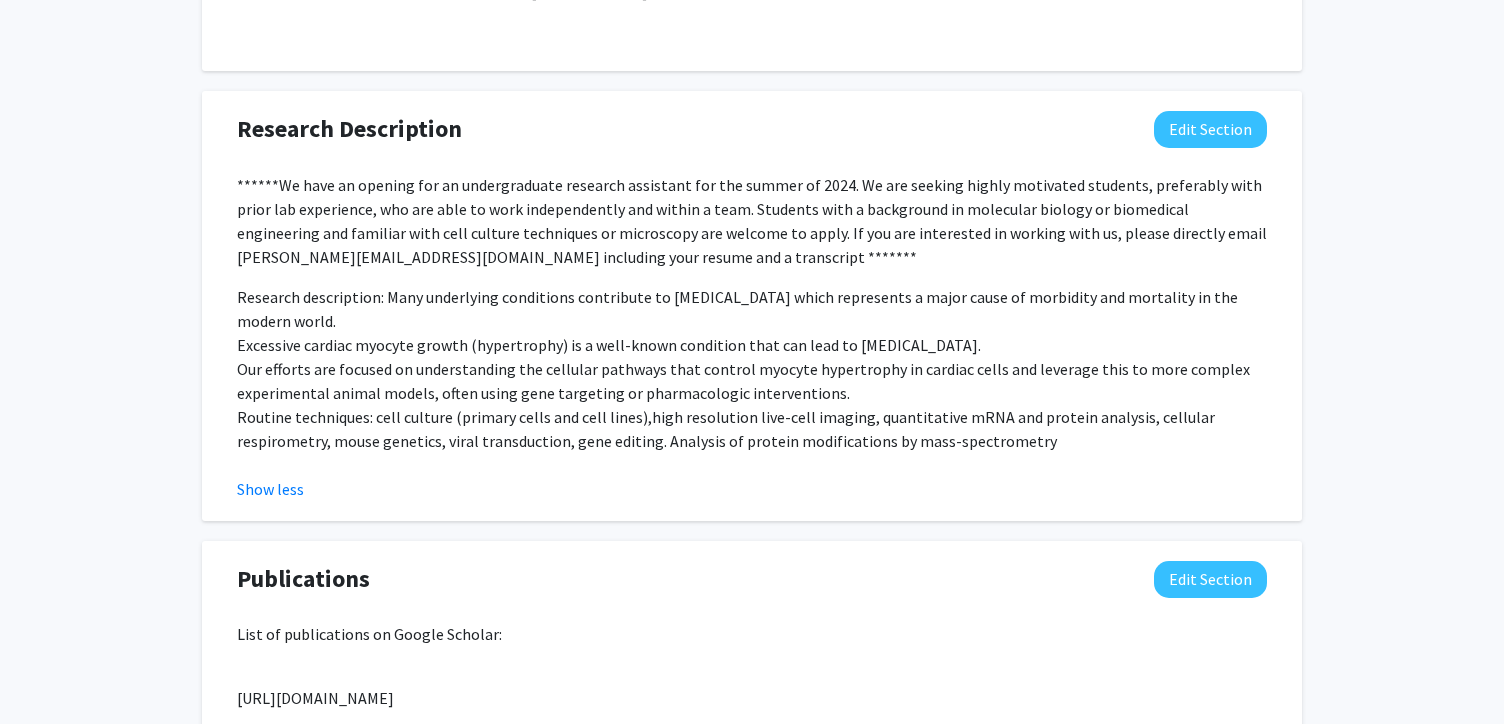 scroll, scrollTop: 1411, scrollLeft: 0, axis: vertical 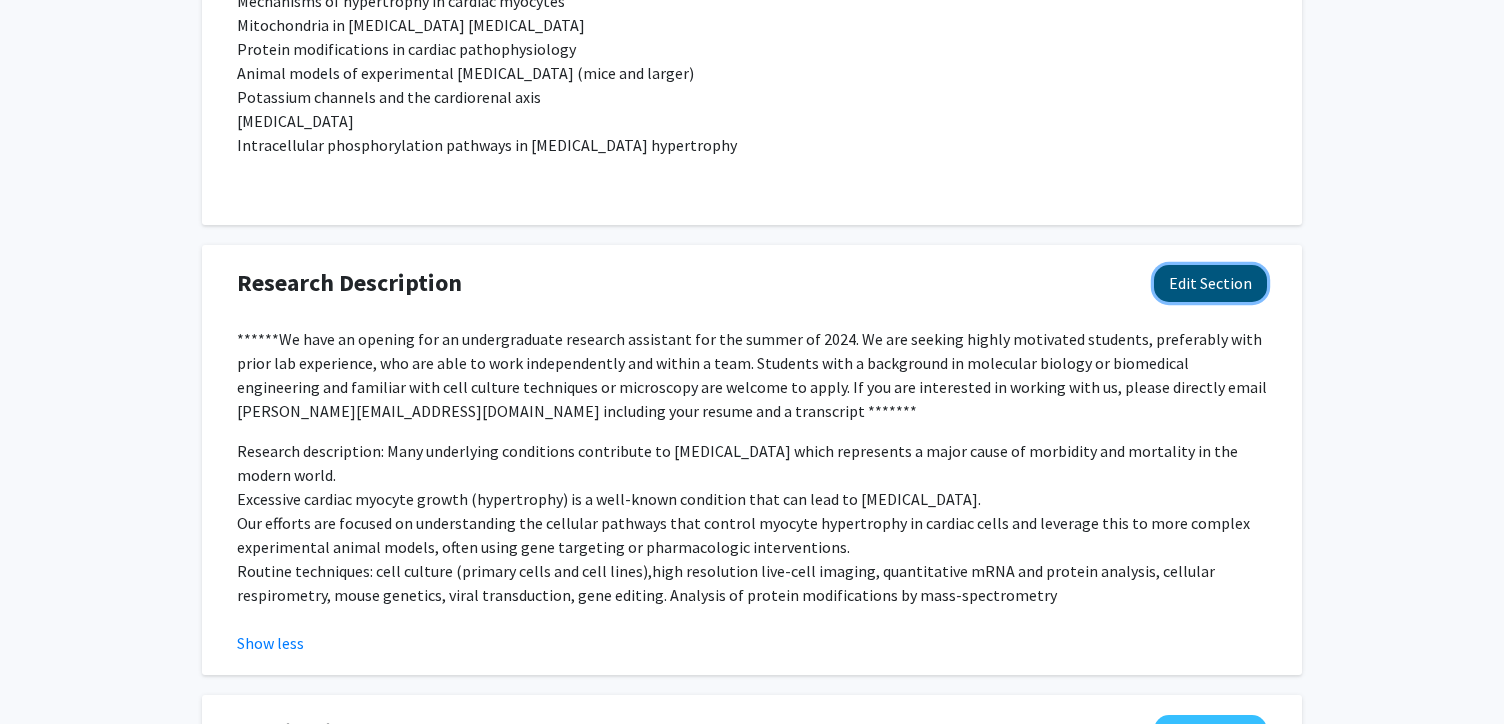 click on "Edit Section" 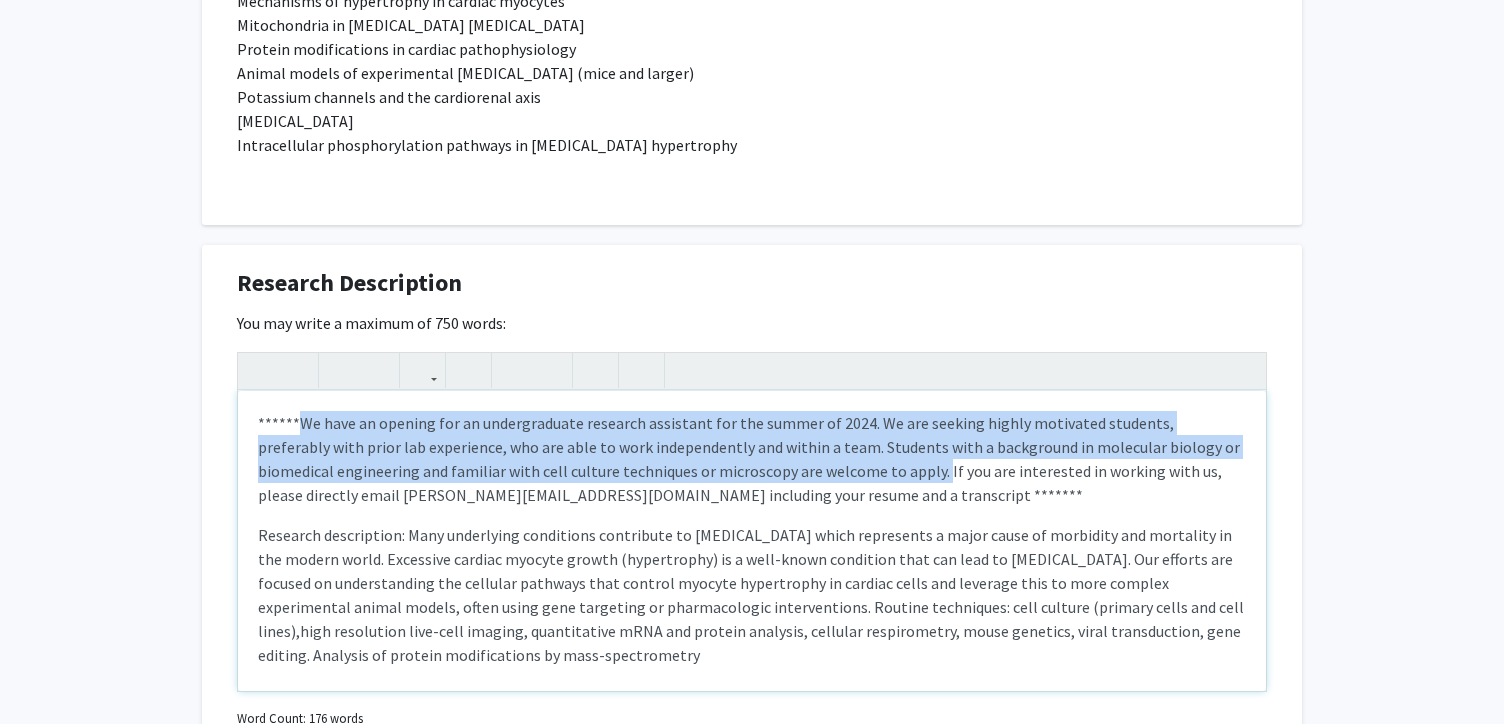 drag, startPoint x: 299, startPoint y: 418, endPoint x: 857, endPoint y: 468, distance: 560.23566 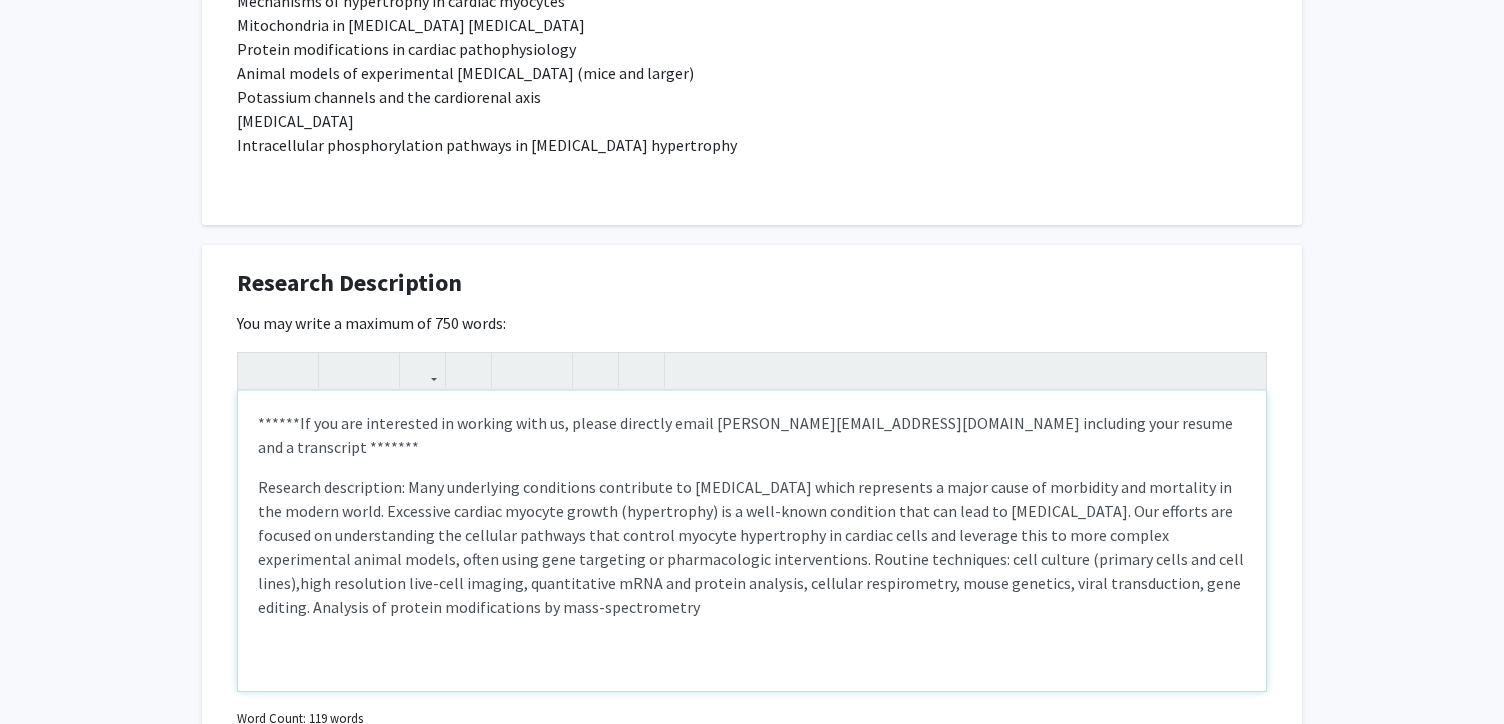 click on "******If you are interested in working with us, please directly email kyriakos@jhu.edu including your resume and a transcript *******" at bounding box center (752, 435) 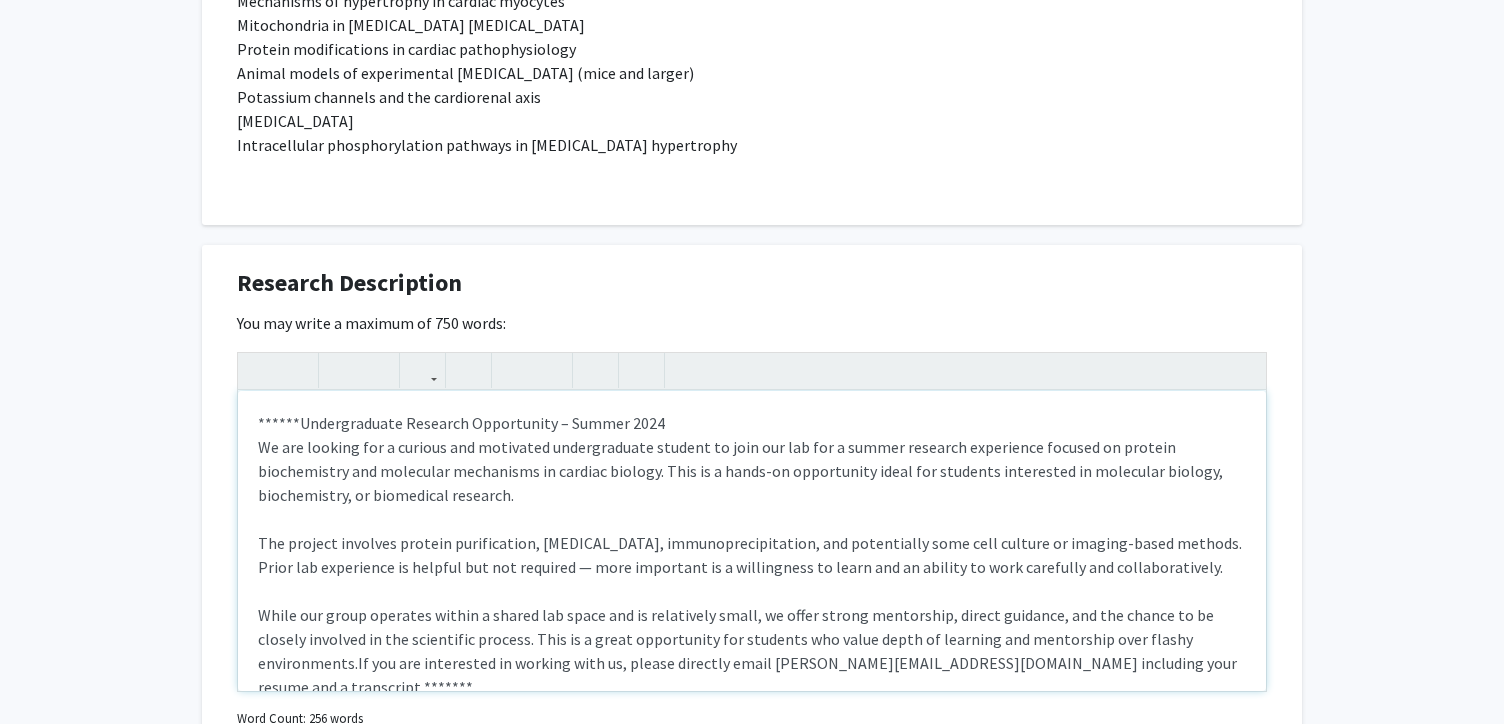 click on "******Undergraduate Research Opportunity – Summer 2024 We are looking for a curious and motivated undergraduate student to join our lab for a summer research experience focused on protein biochemistry and molecular mechanisms in cardiac biology. This is a hands-on opportunity ideal for students interested in molecular biology, biochemistry, or biomedical research. The project involves protein purification, Western blotting, immunoprecipitation, and potentially some cell culture or imaging-based methods. Prior lab experience is helpful but not required — more important is a willingness to learn and an ability to work carefully and collaboratively." at bounding box center [752, 555] 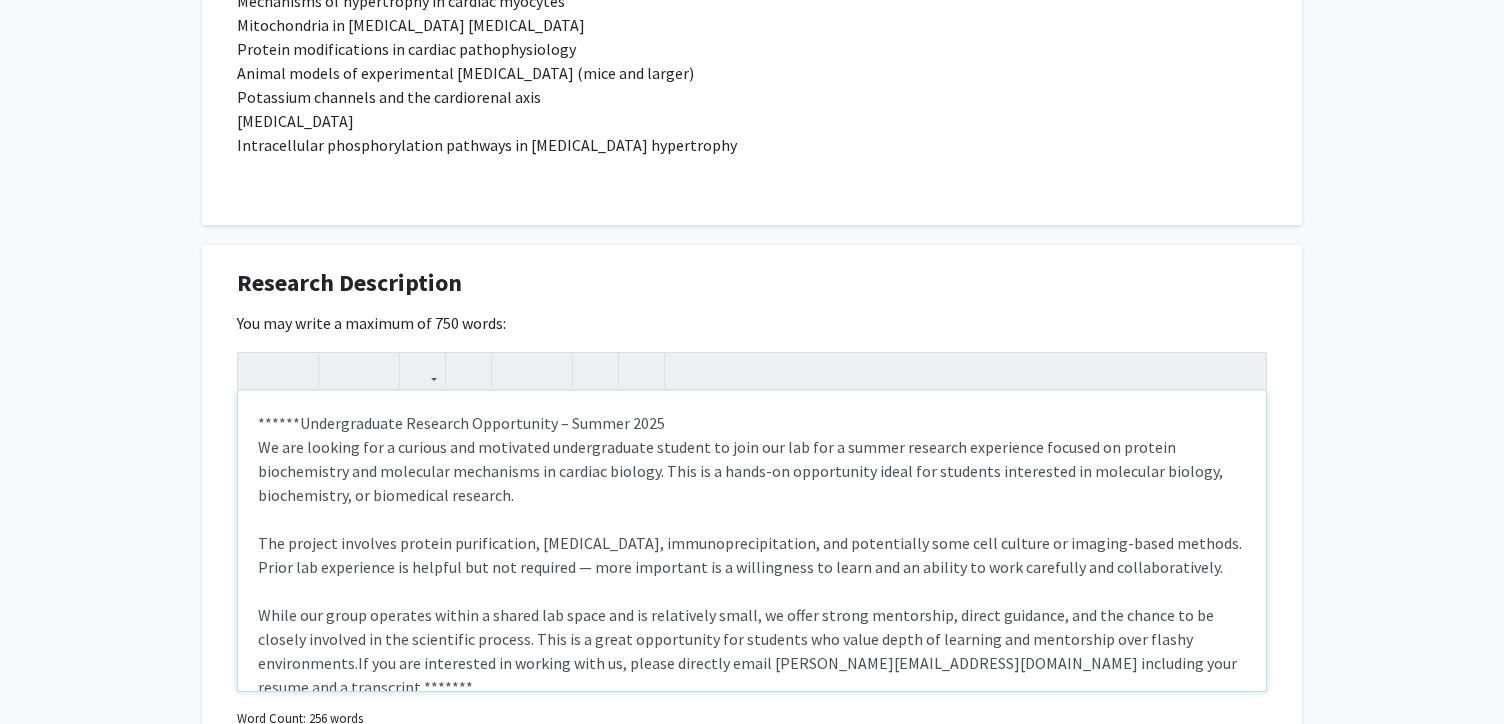 click on "******Undergraduate Research Opportunity – Summer 2025 We are looking for a curious and motivated undergraduate student to join our lab for a summer research experience focused on protein biochemistry and molecular mechanisms in cardiac biology. This is a hands-on opportunity ideal for students interested in molecular biology, biochemistry, or biomedical research. The project involves protein purification, Western blotting, immunoprecipitation, and potentially some cell culture or imaging-based methods. Prior lab experience is helpful but not required — more important is a willingness to learn and an ability to work carefully and collaboratively." at bounding box center (752, 555) 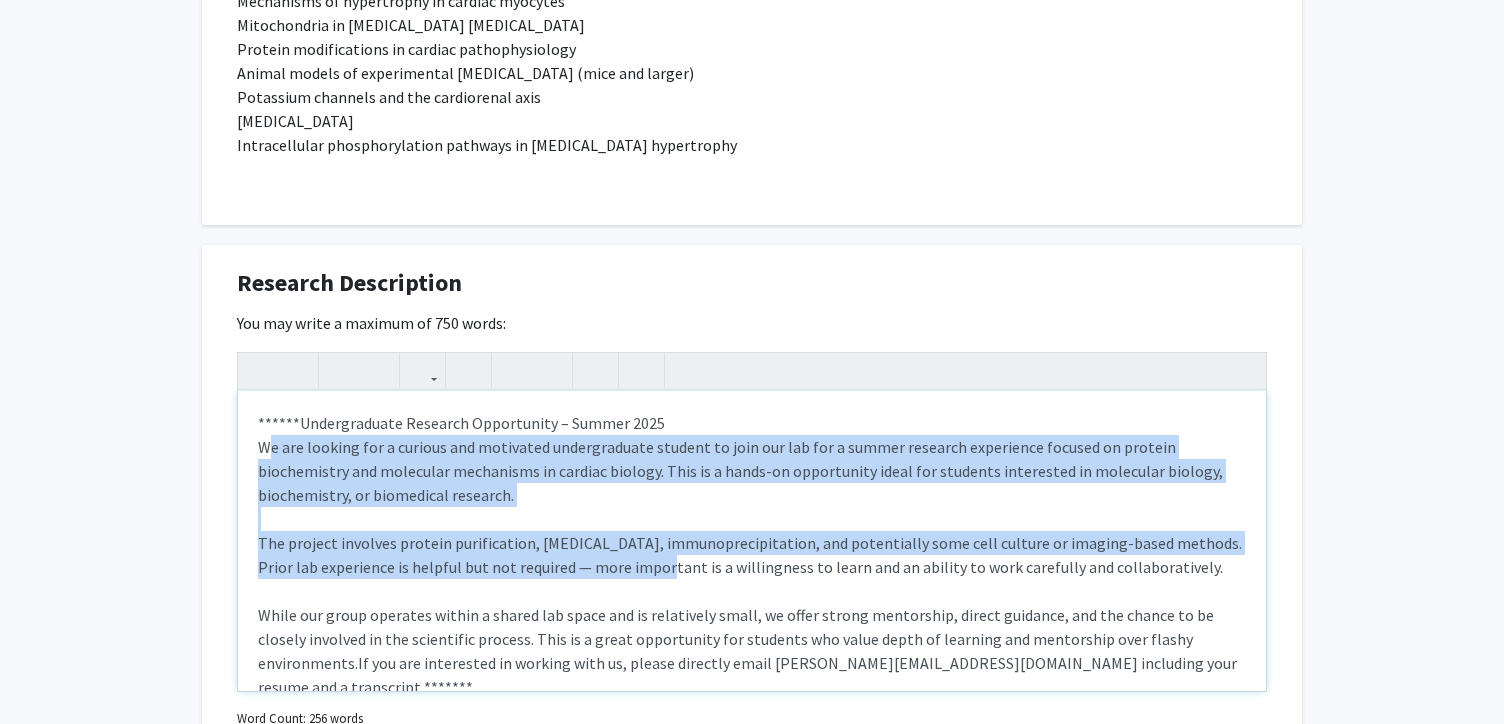 drag, startPoint x: 269, startPoint y: 451, endPoint x: 613, endPoint y: 556, distance: 359.6679 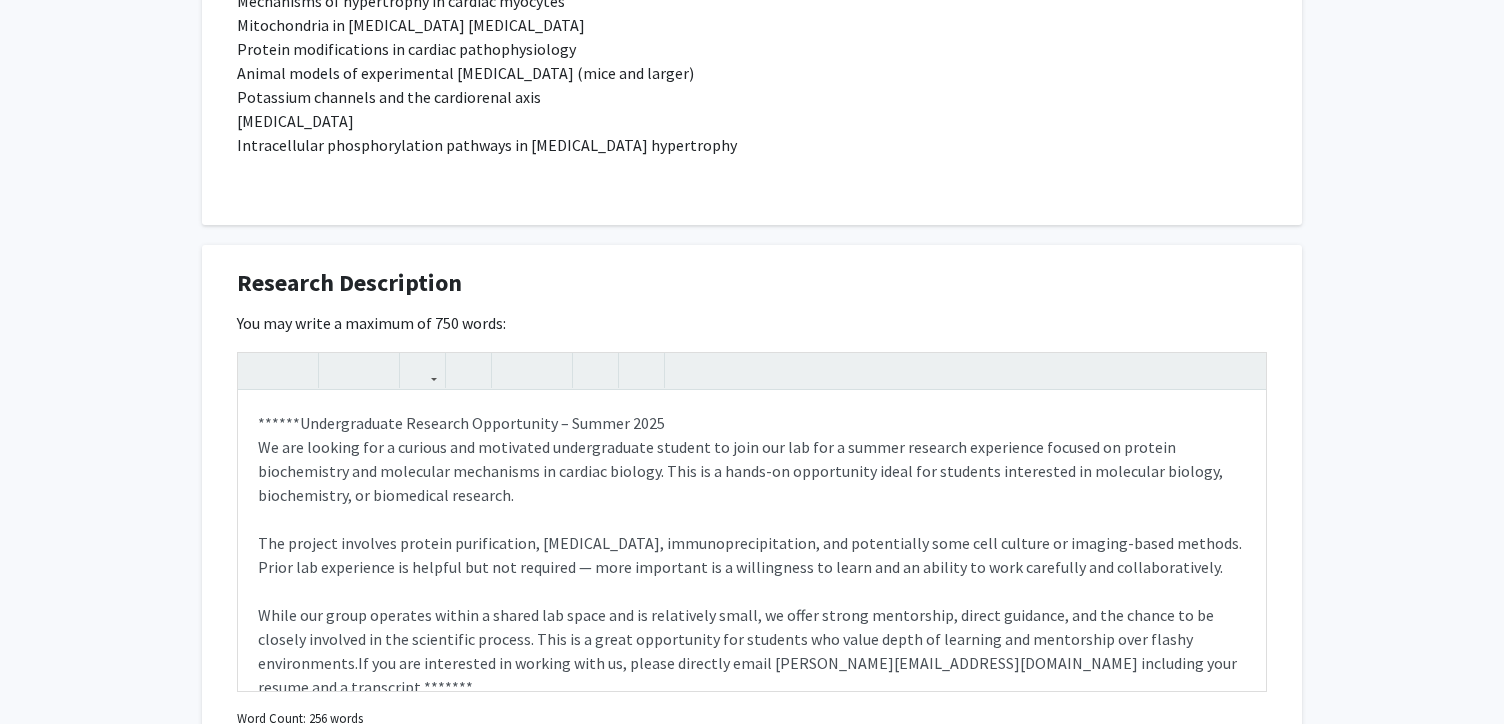 click on "Research Description  Edit Section   You may write a maximum of 750 words:  ******Undergraduate Research Opportunity – Summer 2025 We are looking for a curious and motivated undergraduate student to join our lab for a summer research experience focused on protein biochemistry and molecular mechanisms in cardiac biology. This is a hands-on opportunity ideal for students interested in molecular biology, biochemistry, or biomedical research. The project involves protein purification, Western blotting, immunoprecipitation, and potentially some cell culture or imaging-based methods. Prior lab experience is helpful but not required — more important is a willingness to learn and an ability to work carefully and collaboratively. Insert link Remove link Word Count: 256 words Save  Cancel Edits" 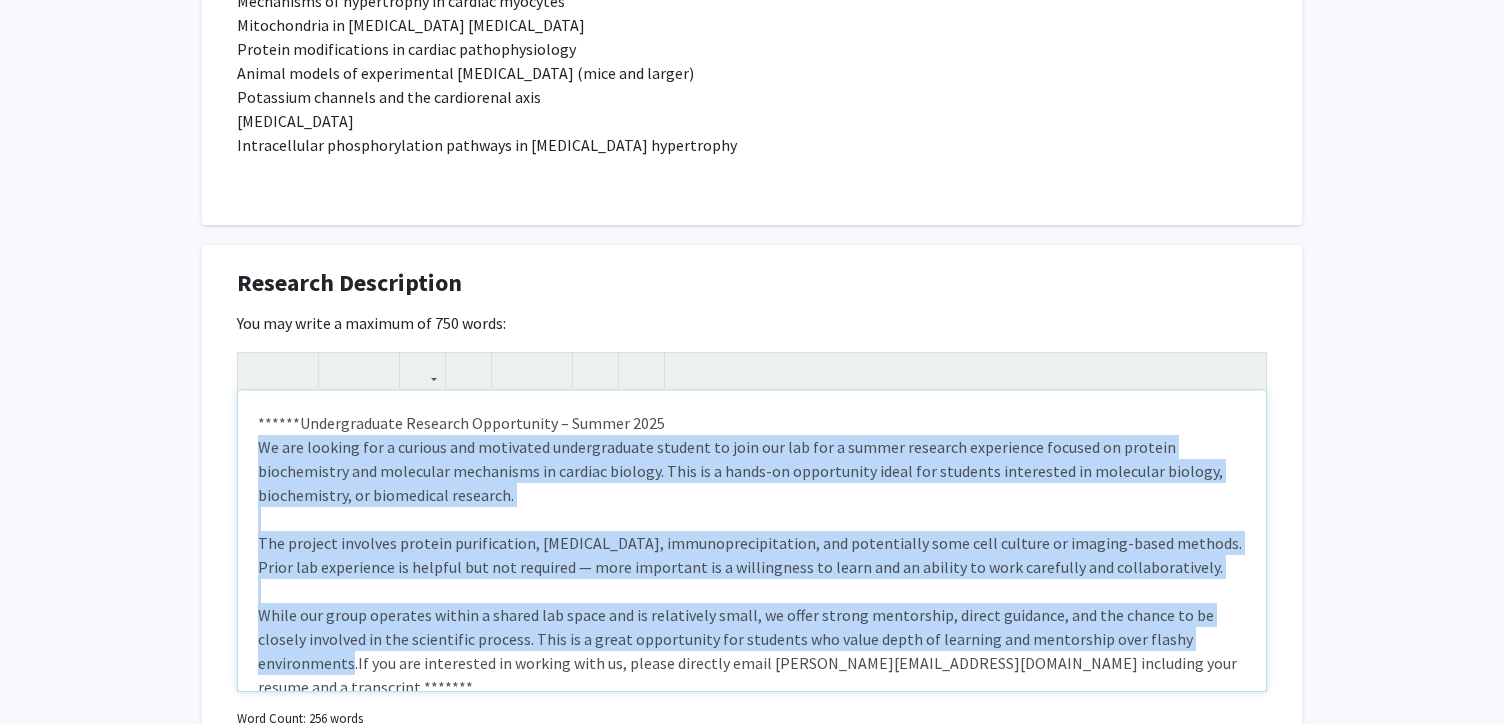 drag, startPoint x: 262, startPoint y: 444, endPoint x: 1207, endPoint y: 631, distance: 963.32446 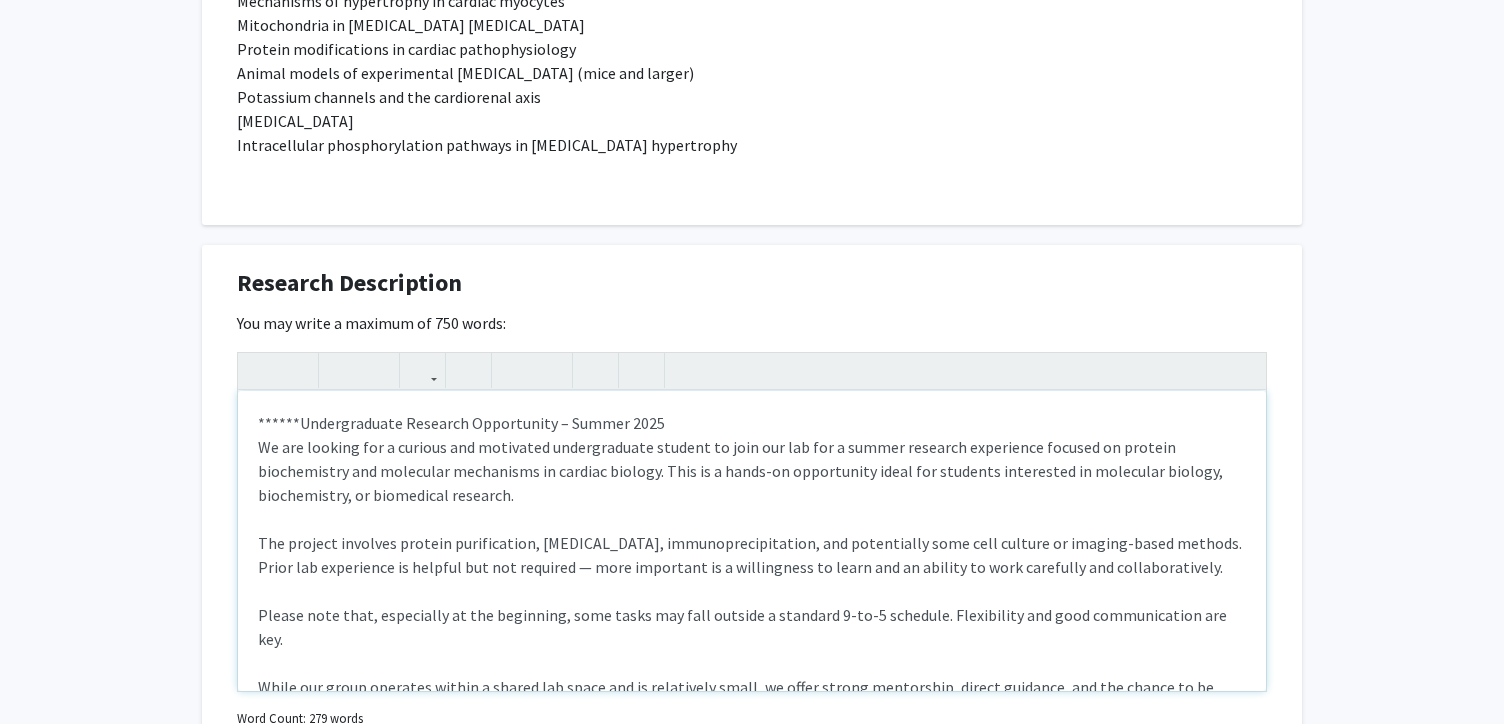 scroll, scrollTop: 228, scrollLeft: 0, axis: vertical 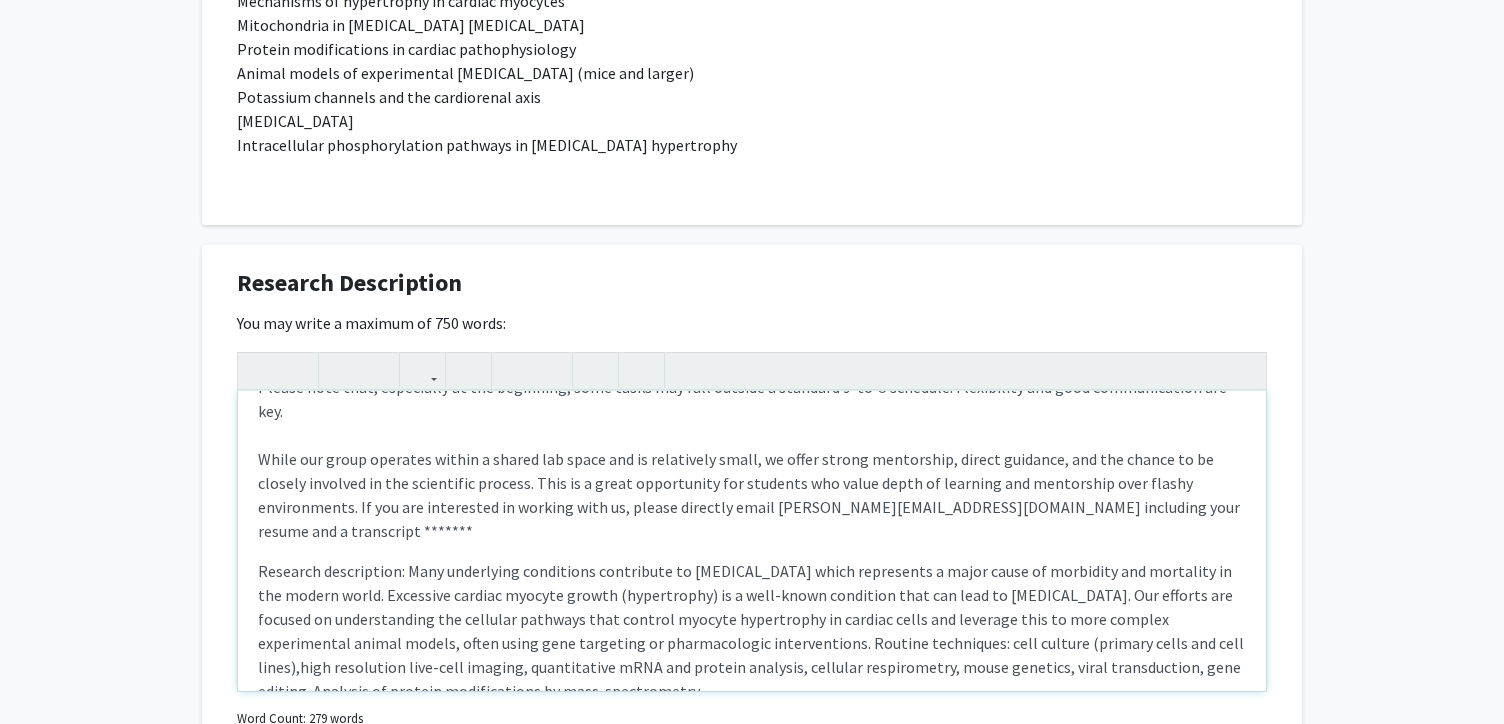 click on "Research description: Many underlying conditions contribute to heart failure which represents a  major cause of morbidity and mortality in the modern world.
Excessive cardiac myocyte growth (hypertrophy) is a well-known condition that can lead to heart failure.
Our efforts are focused on understanding the cellular pathways that control myocyte hypertrophy in cardiac cells and leverage this to more complex  experimental animal models, often using gene targeting or pharmacologic interventions.
Routine techniques: cell culture (primary cells and cell lines),high resolution live-cell imaging, quantitative mRNA and protein analysis, cellular respirometry, mouse genetics, viral transduction, gene editing. Analysis of protein modifications by mass-spectrometry" at bounding box center [752, 631] 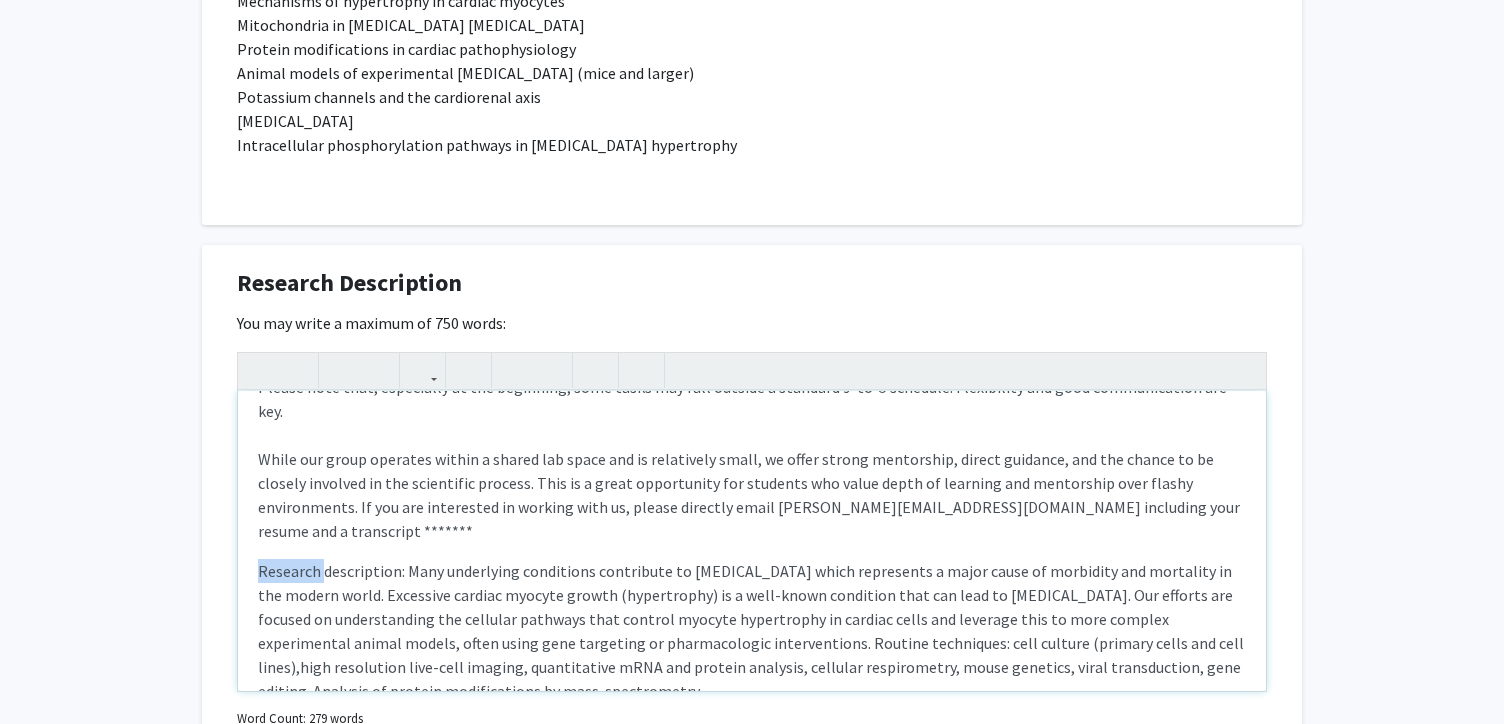 click on "Research description: Many underlying conditions contribute to heart failure which represents a  major cause of morbidity and mortality in the modern world.
Excessive cardiac myocyte growth (hypertrophy) is a well-known condition that can lead to heart failure.
Our efforts are focused on understanding the cellular pathways that control myocyte hypertrophy in cardiac cells and leverage this to more complex  experimental animal models, often using gene targeting or pharmacologic interventions.
Routine techniques: cell culture (primary cells and cell lines),high resolution live-cell imaging, quantitative mRNA and protein analysis, cellular respirometry, mouse genetics, viral transduction, gene editing. Analysis of protein modifications by mass-spectrometry" at bounding box center (752, 631) 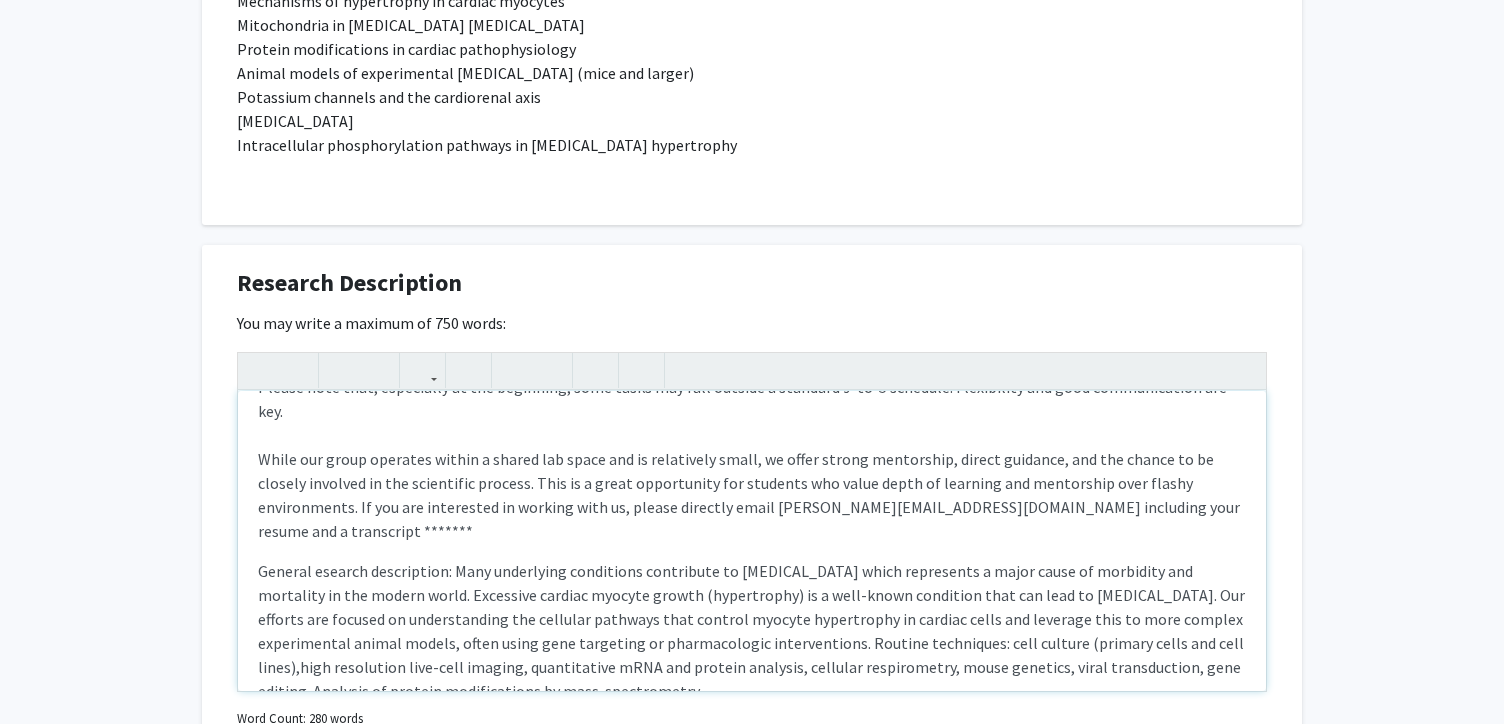 type on "<p>******Undergraduate Research Opportunity – Summer 2025<br>We are looking for a curious and motivated undergraduate student to join our lab for a summer research experience focused on protein biochemistry and molecular mechanisms in cardiac biology. This is a hands-on opportunity ideal for students interested in molecular biology, biochemistry, or biomedical research.<br><br>The project involves protein purification, Western blotting, immunoprecipitation, and potentially some cell culture or imaging-based methods. Prior lab experience is helpful but not required — more important is a willingness to learn and an ability to work carefully and collaboratively.<br><br>Please note that, especially at the beginning, some tasks may fall outside a standard 9-to-5 schedule. Flexibility and good communication are key.<br><br>While our group operates within a shared lab space and is relatively small, we offer strong mentorship, direct guidance, and the chance to be closely involved in the scientific process. This i..." 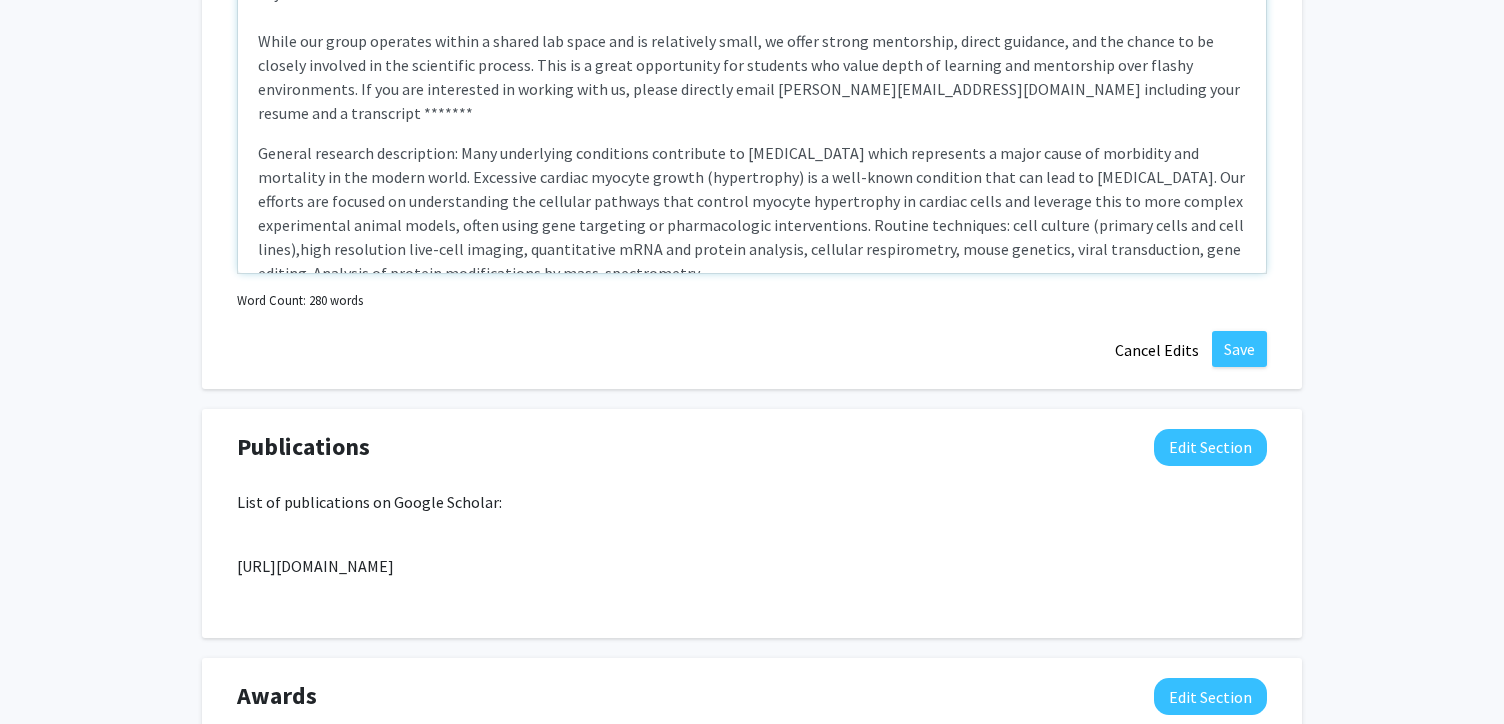 scroll, scrollTop: 1928, scrollLeft: 0, axis: vertical 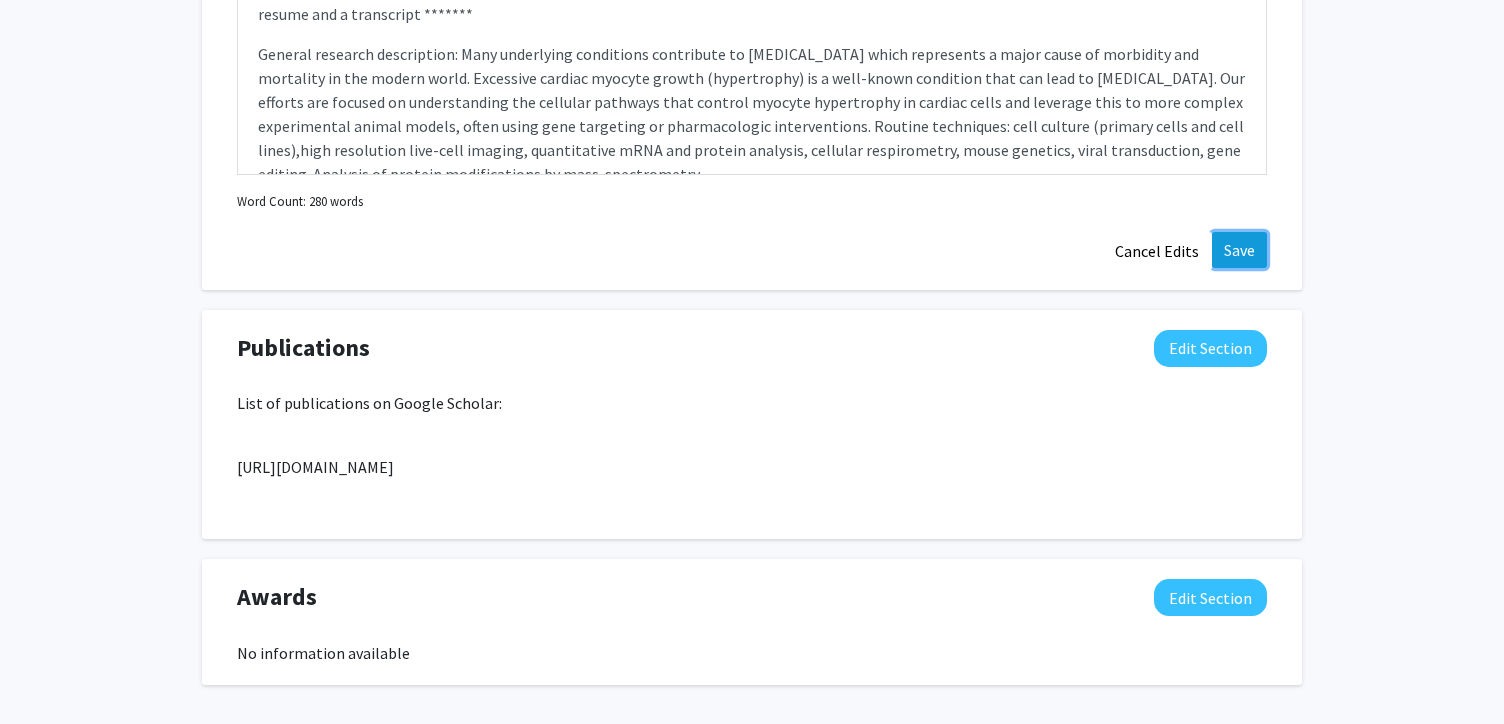 click on "Save" 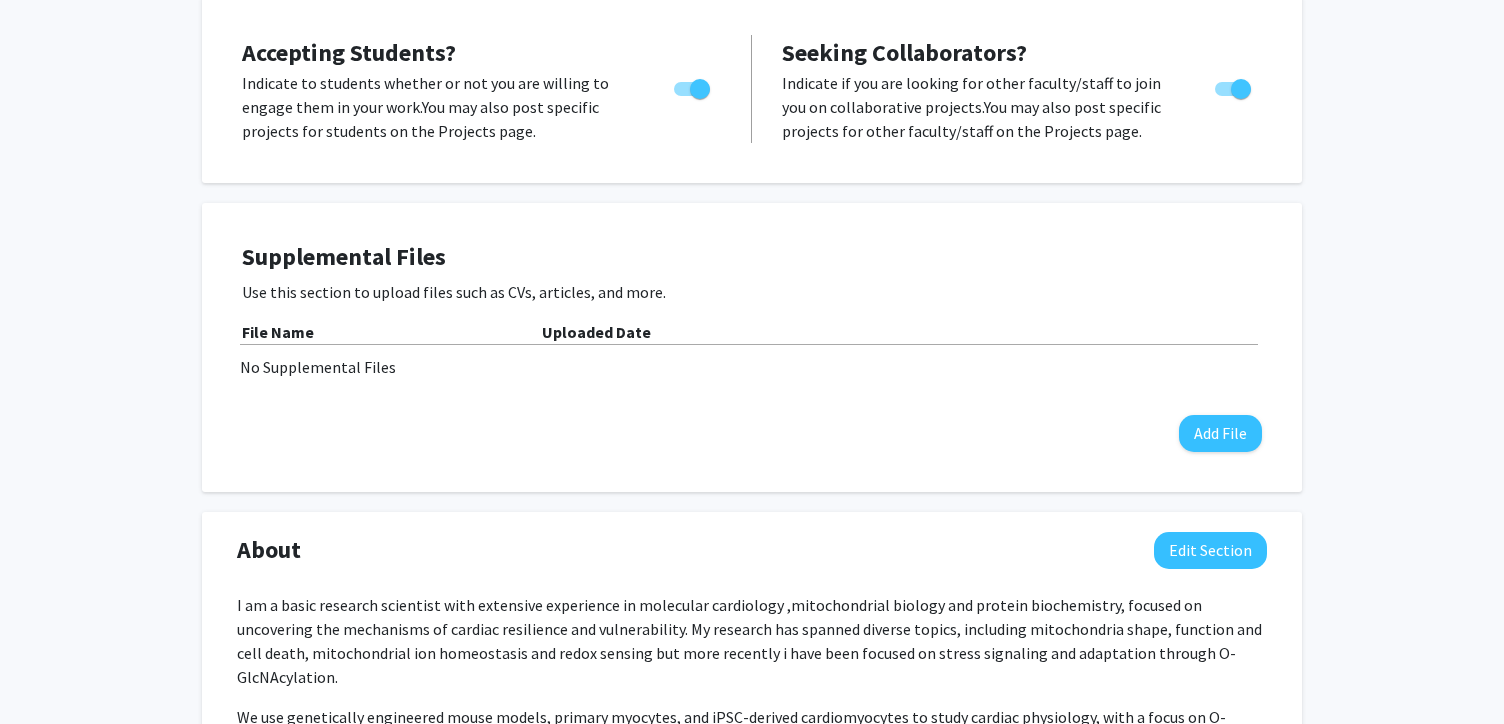scroll, scrollTop: 0, scrollLeft: 0, axis: both 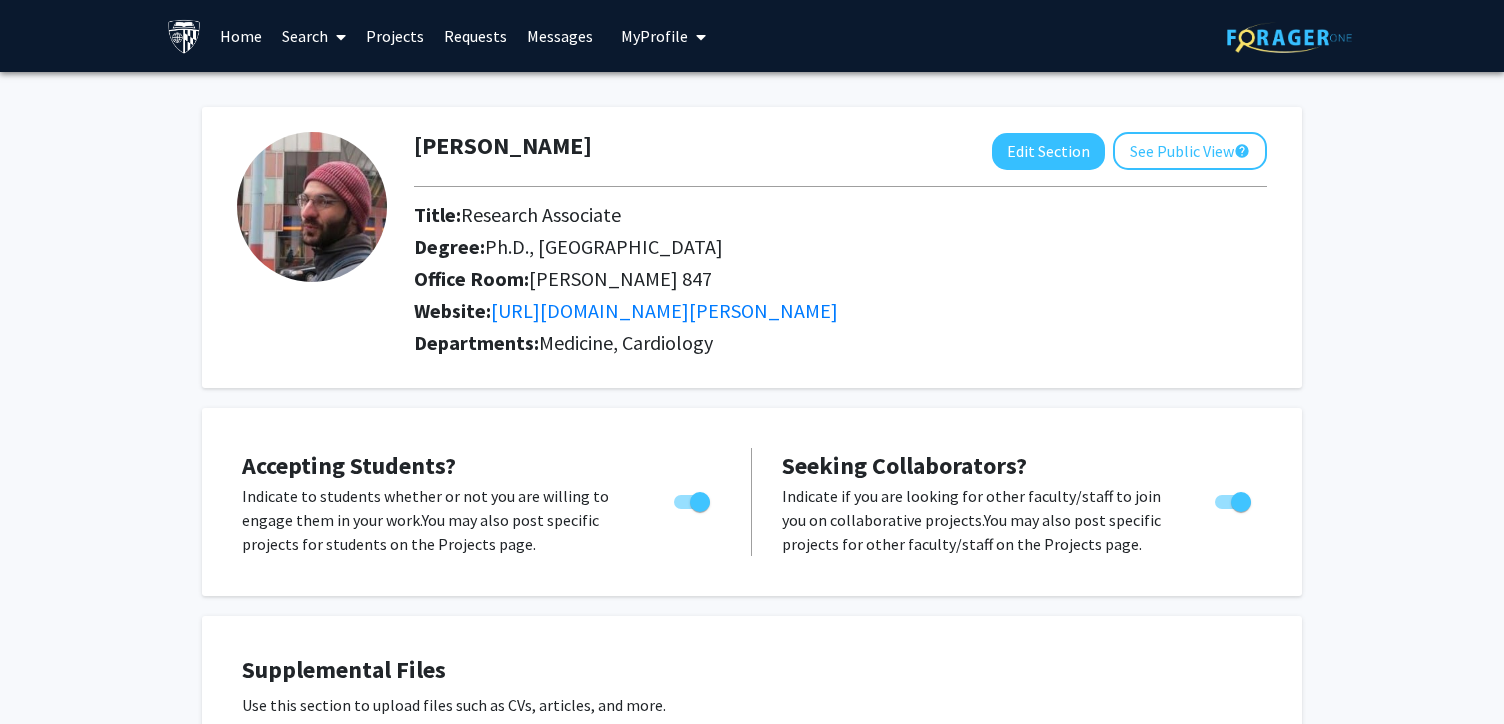 click on "My   Profile" at bounding box center (654, 36) 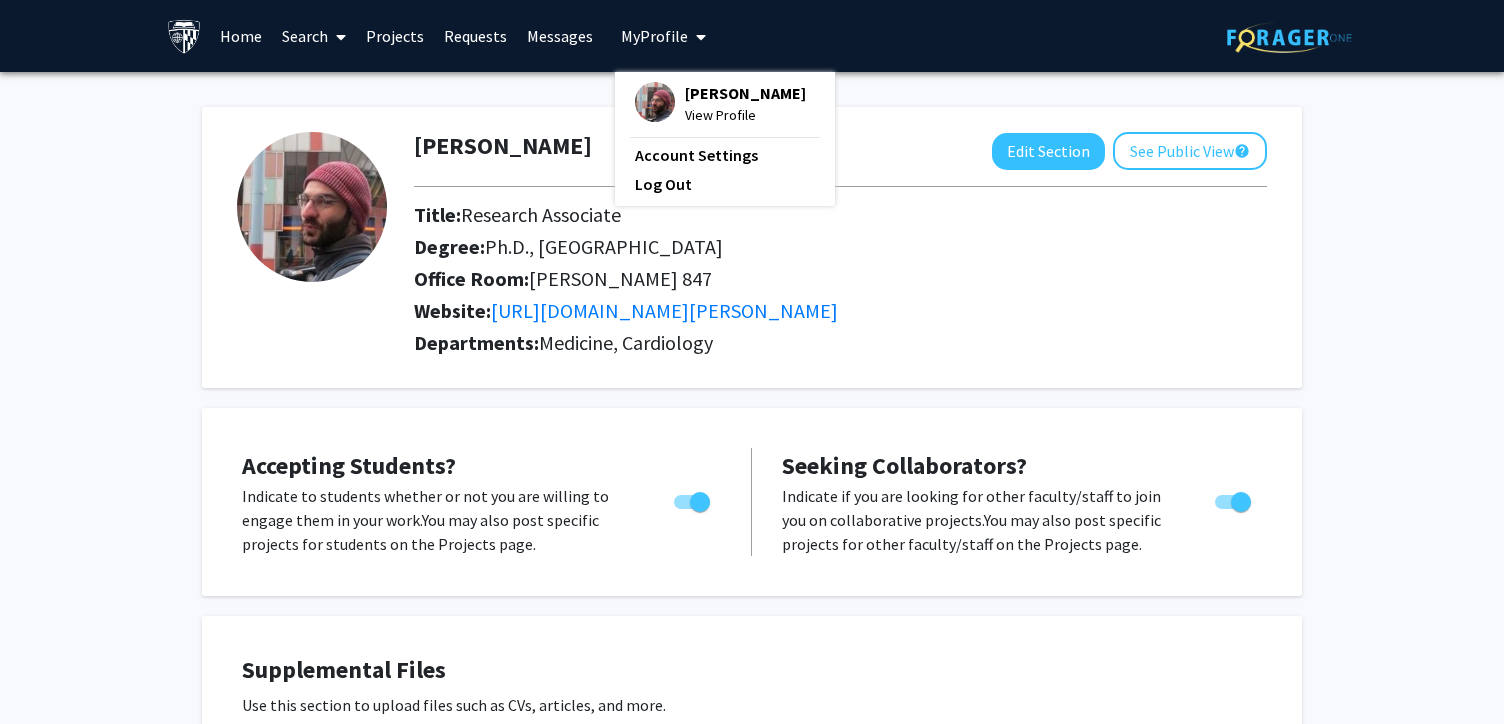 click on "View Profile" at bounding box center (745, 115) 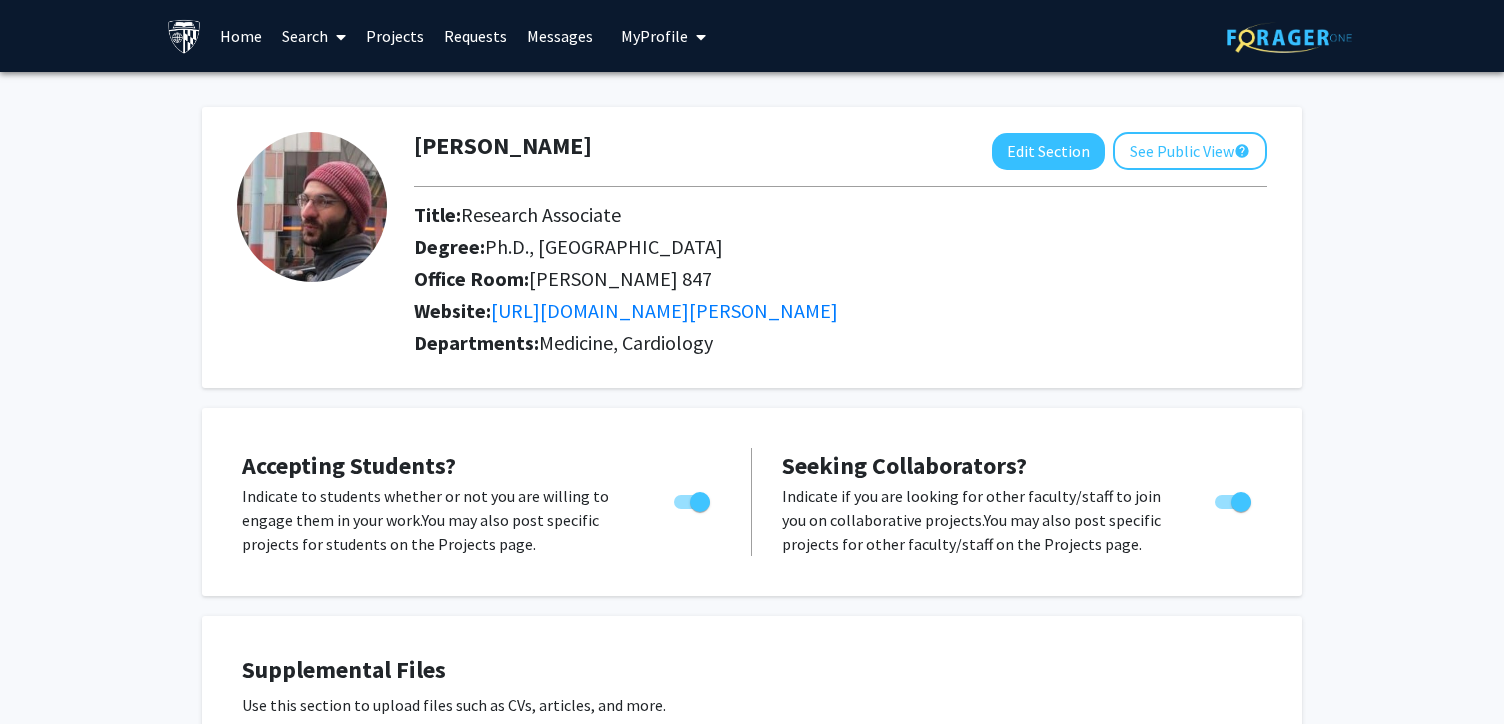 click on "My   Profile" at bounding box center [654, 36] 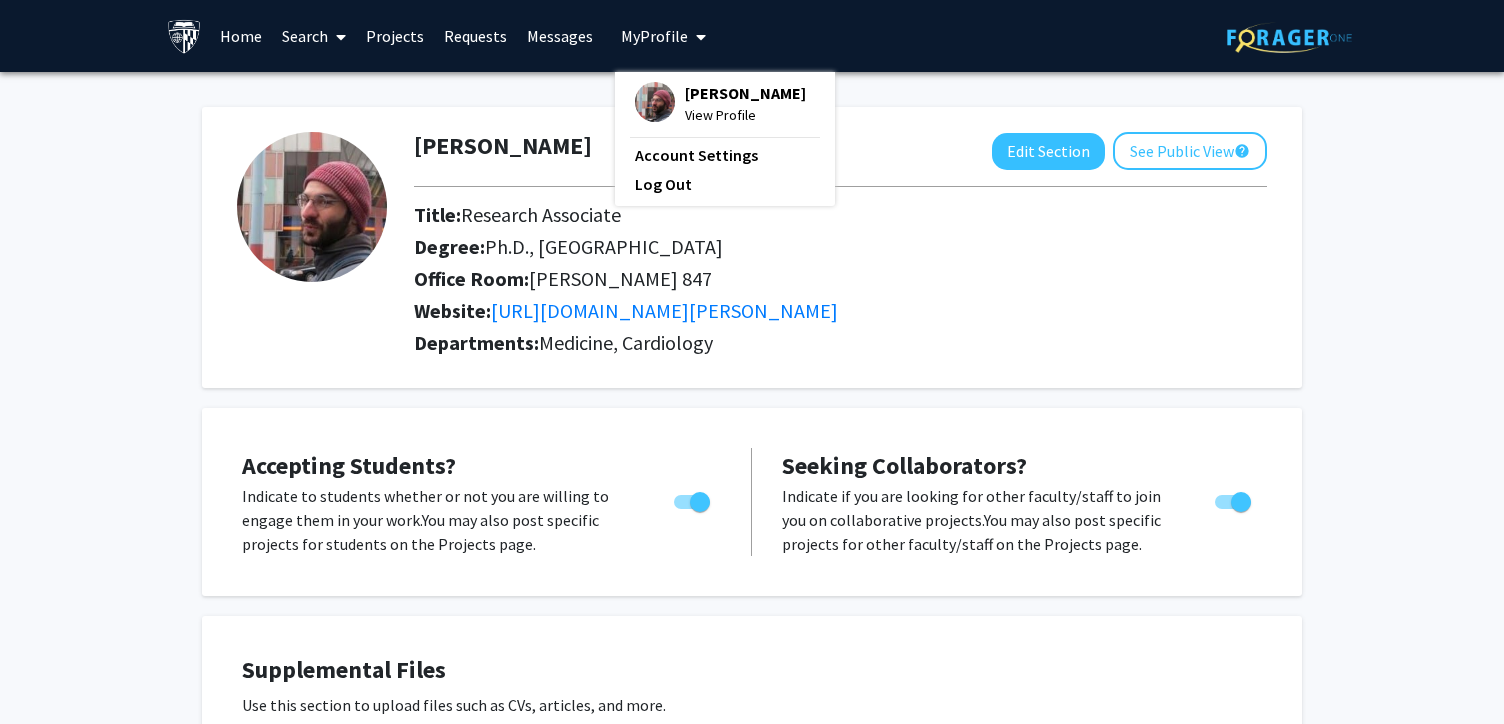 click on "View Profile" at bounding box center (745, 115) 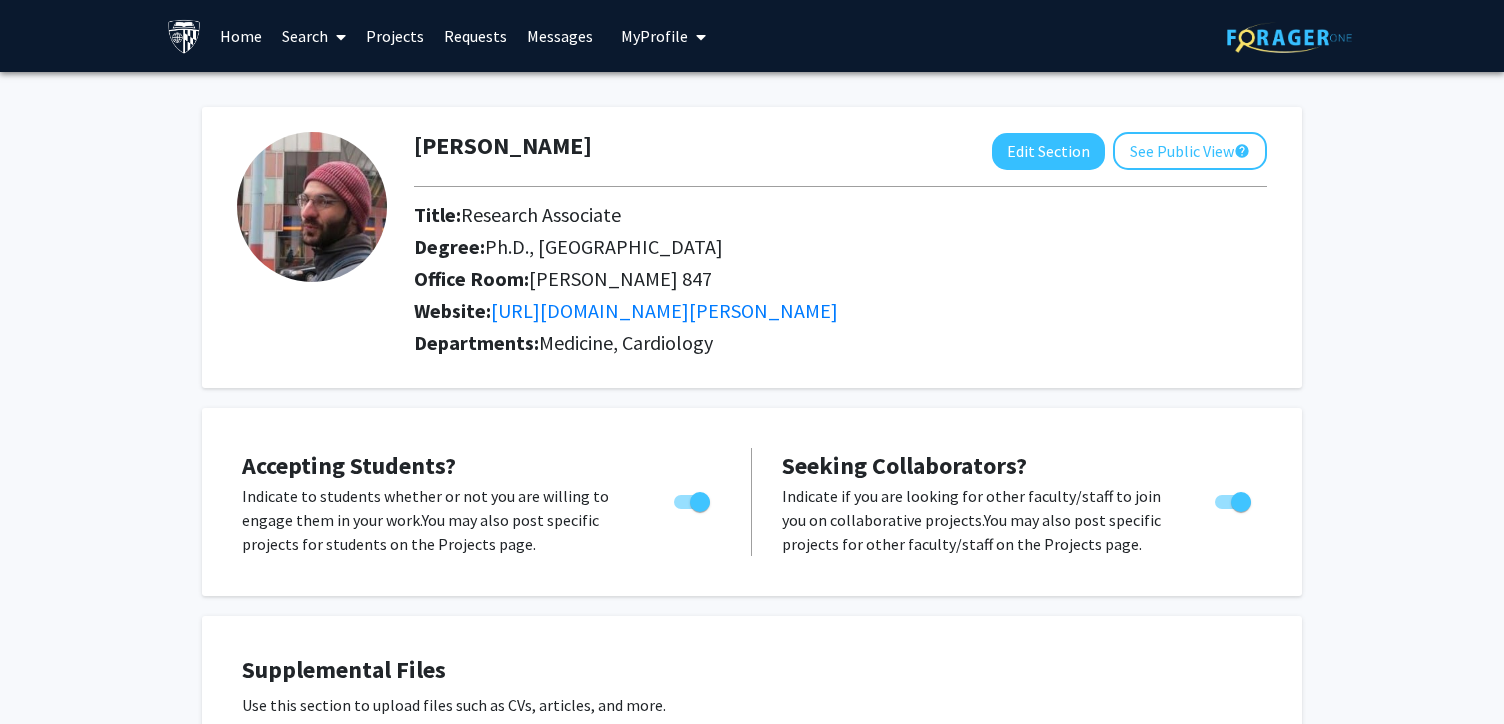 click on "Home" at bounding box center (241, 36) 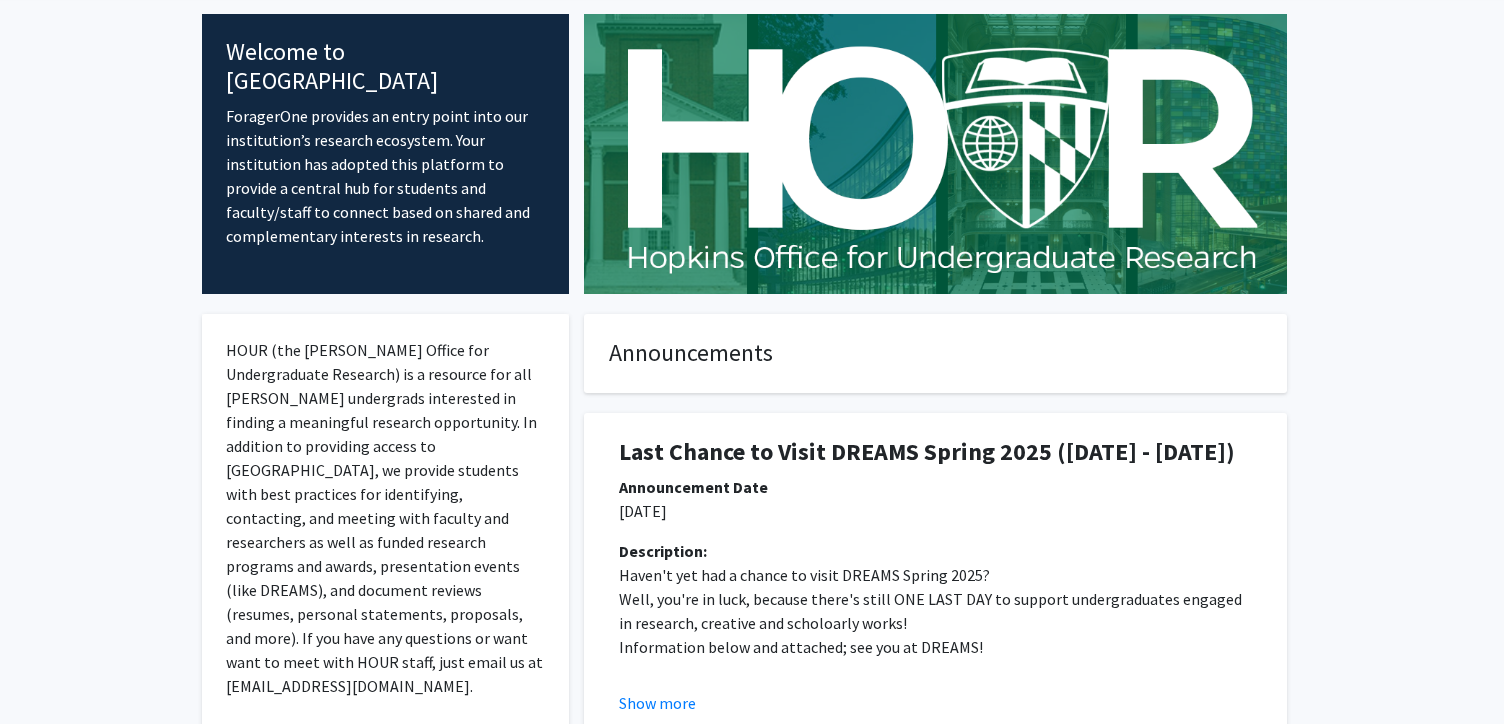 scroll, scrollTop: 0, scrollLeft: 0, axis: both 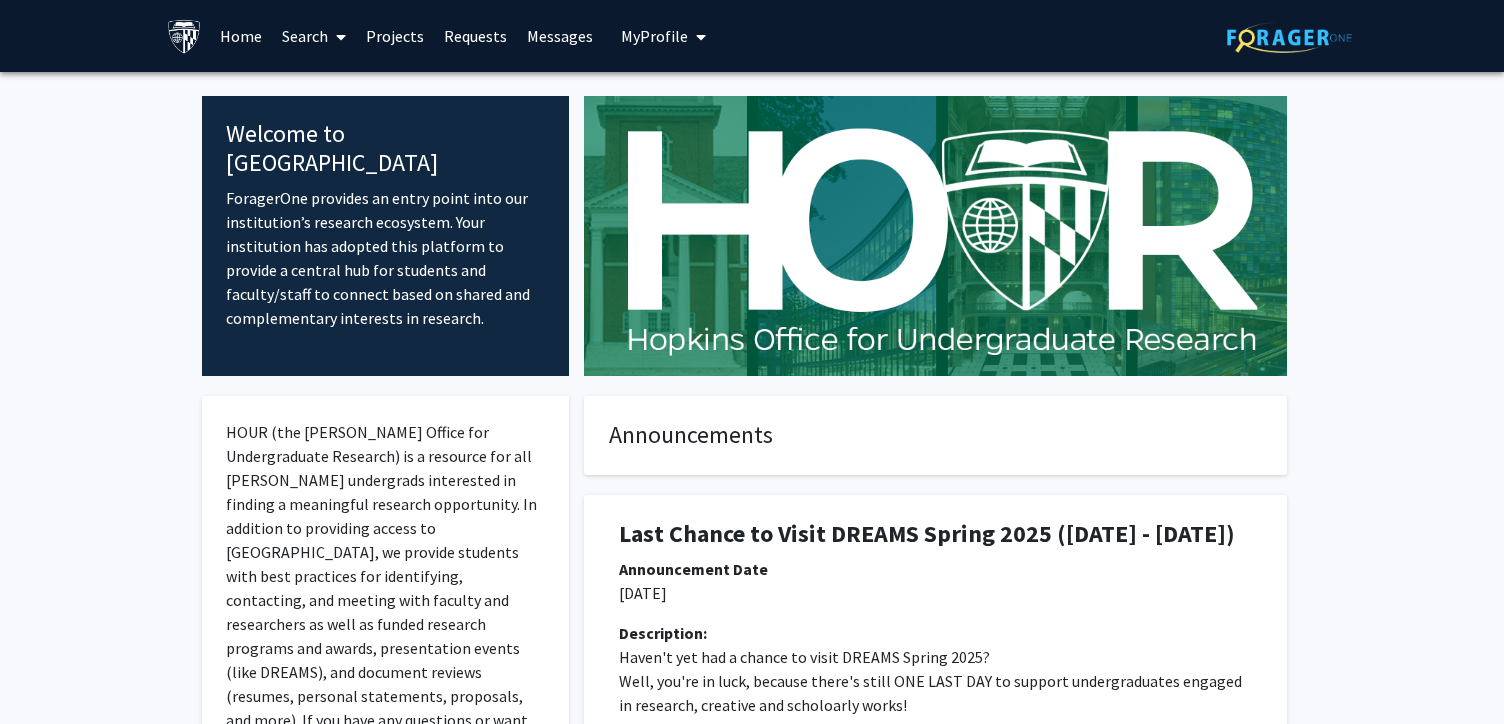 click on "Home" at bounding box center [241, 36] 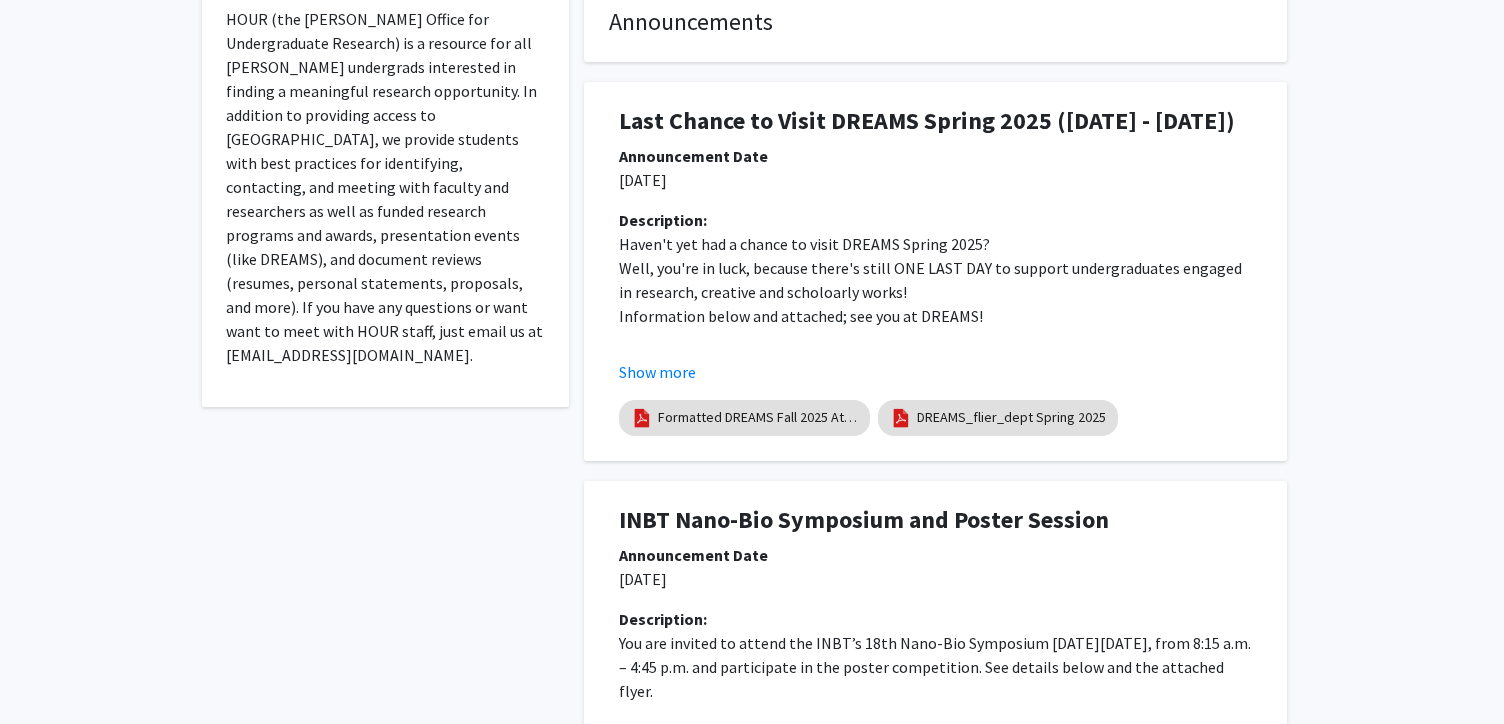 scroll, scrollTop: 0, scrollLeft: 0, axis: both 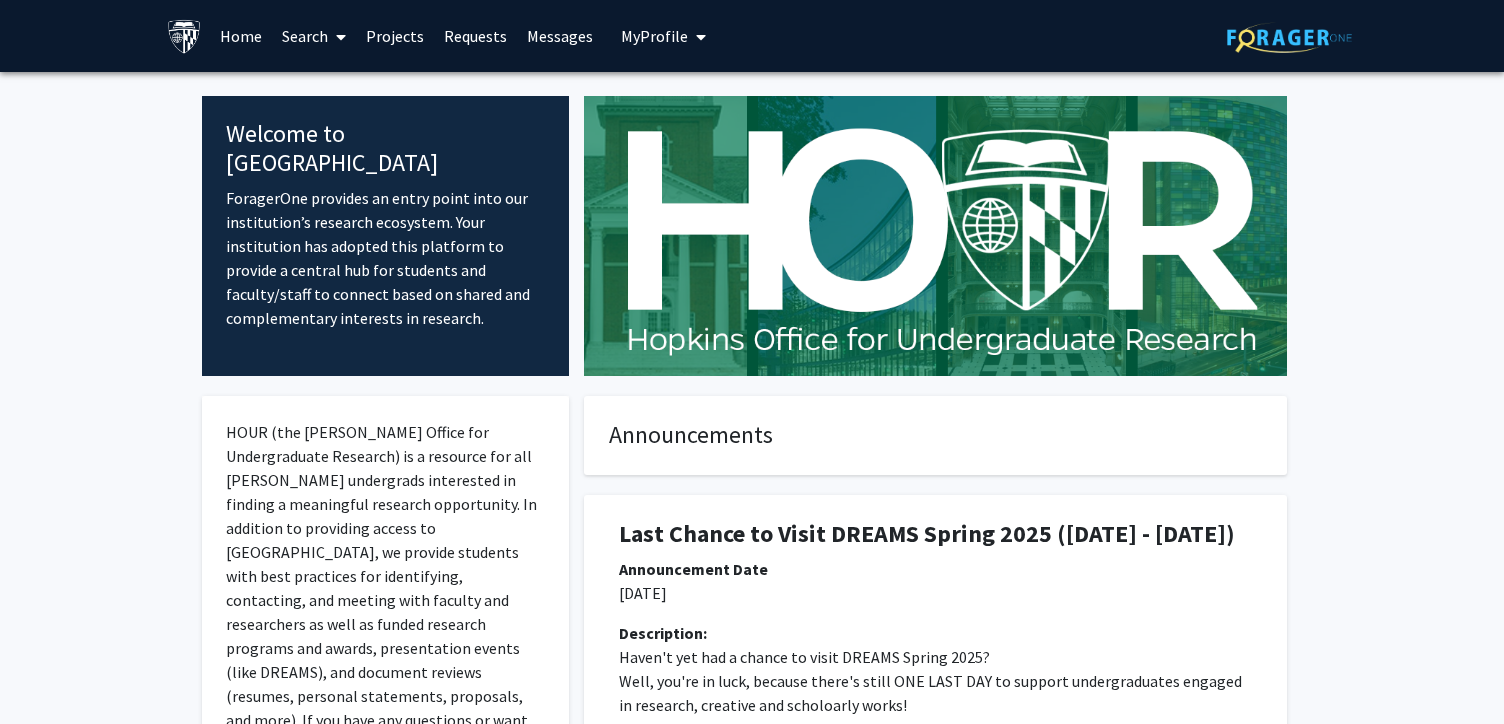 click 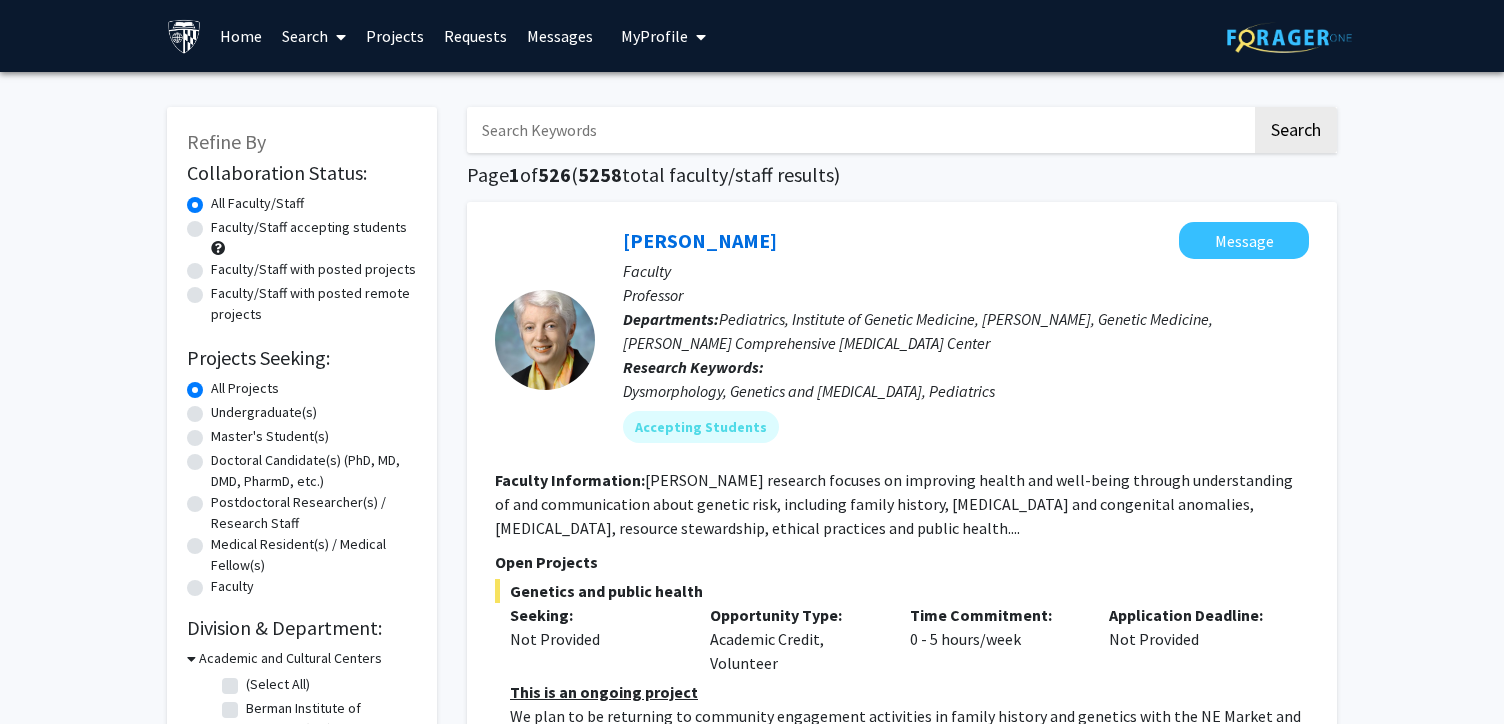 click at bounding box center [859, 130] 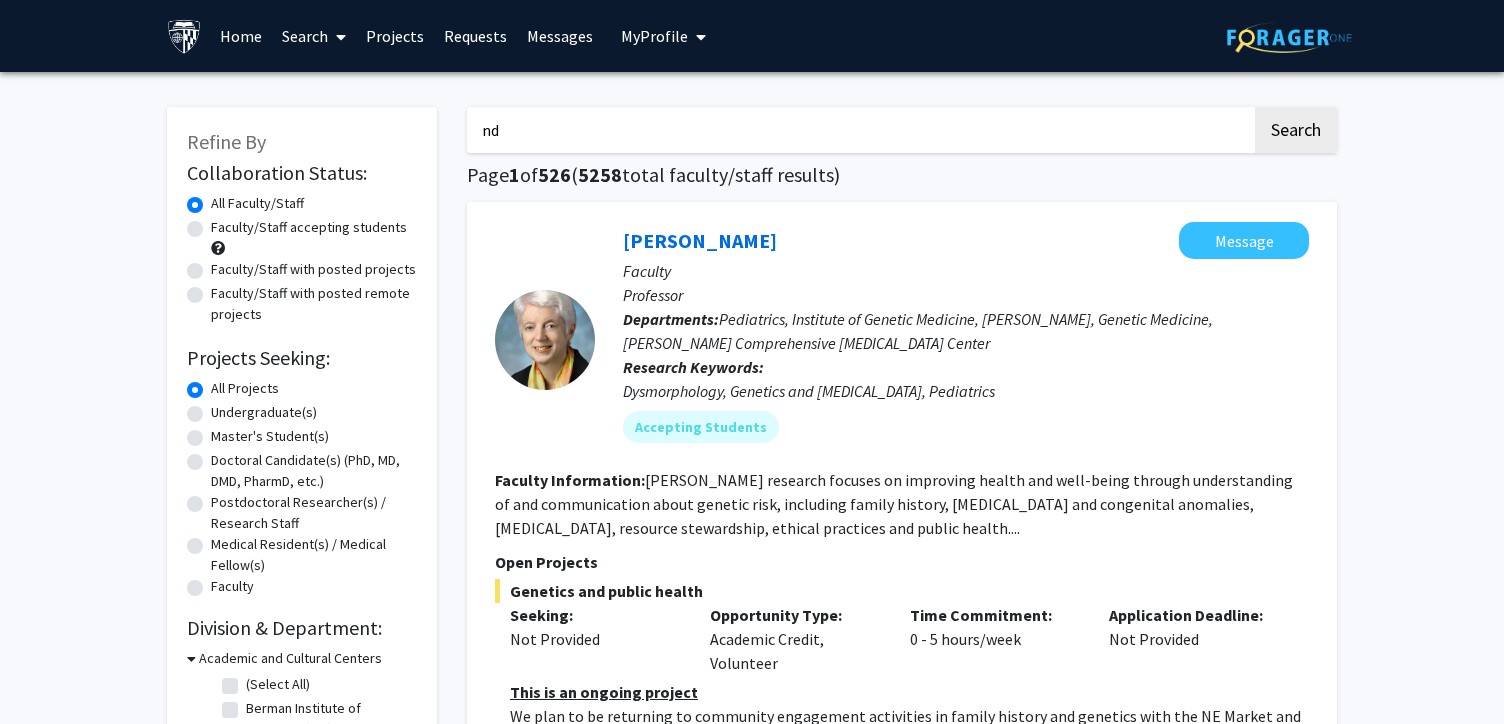 type on "n" 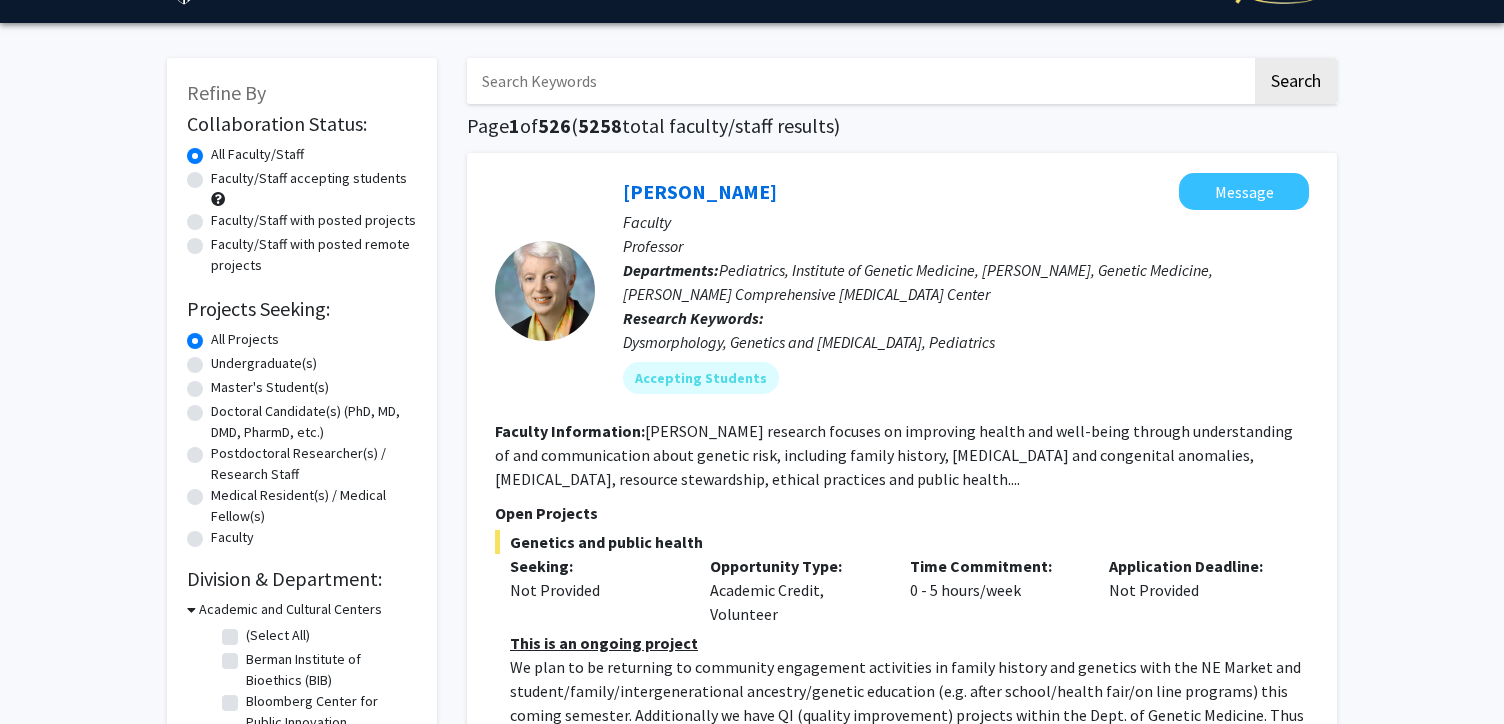 scroll, scrollTop: 0, scrollLeft: 0, axis: both 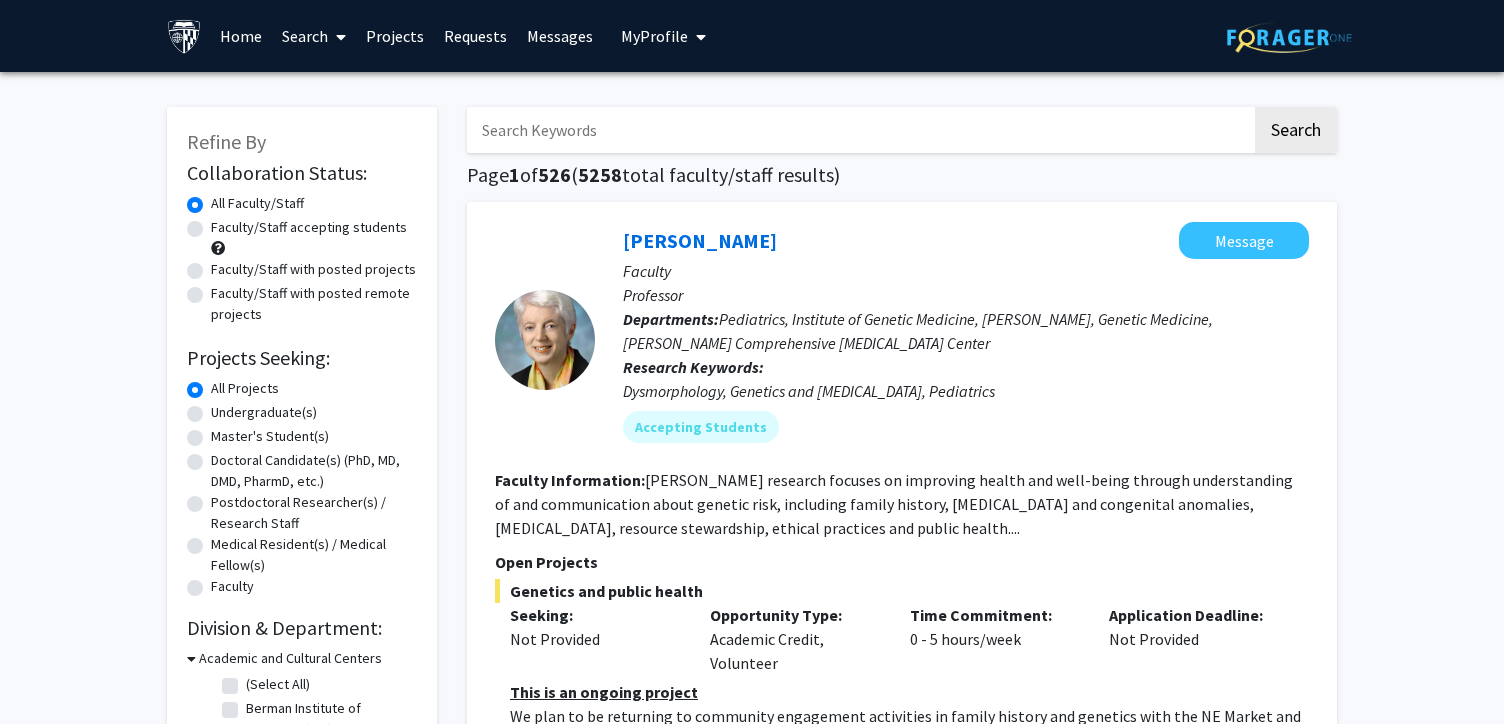 click at bounding box center (859, 130) 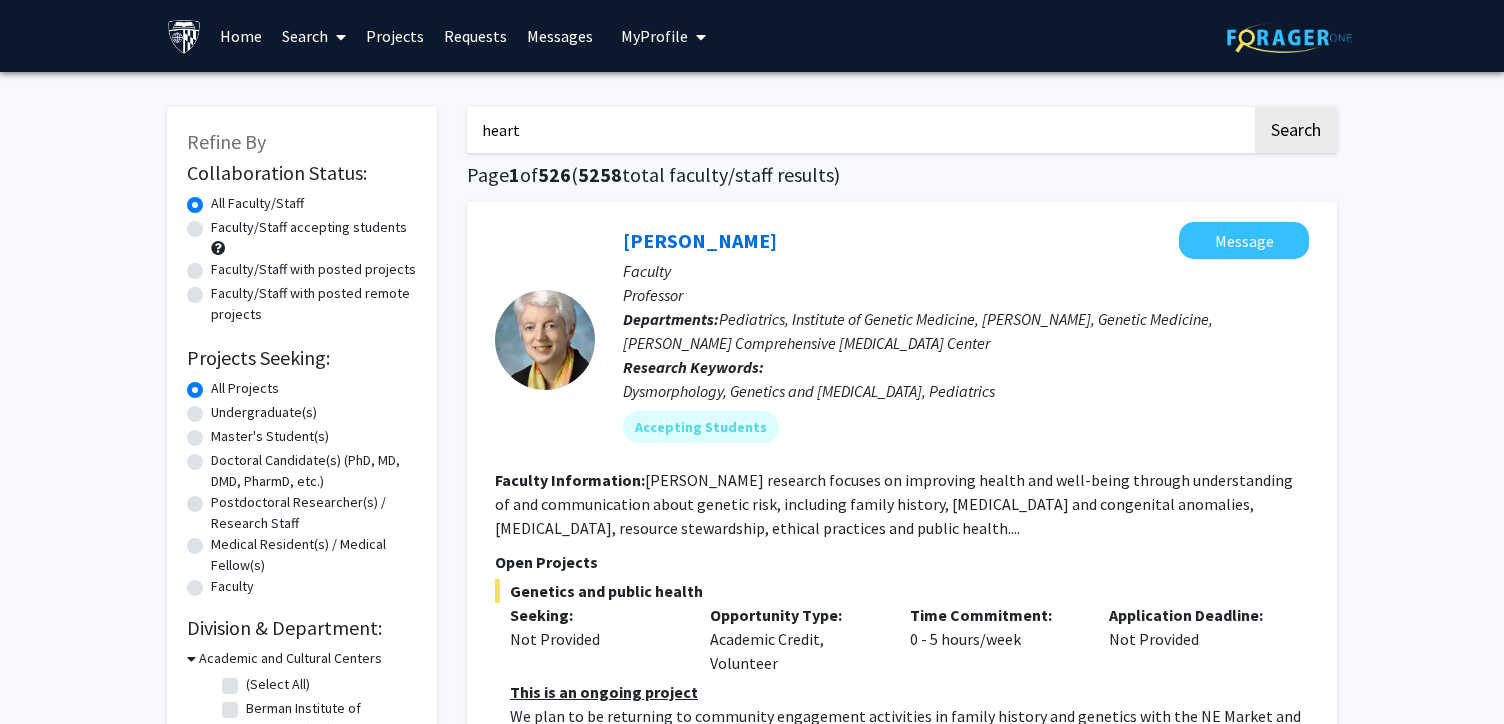 click on "Search" 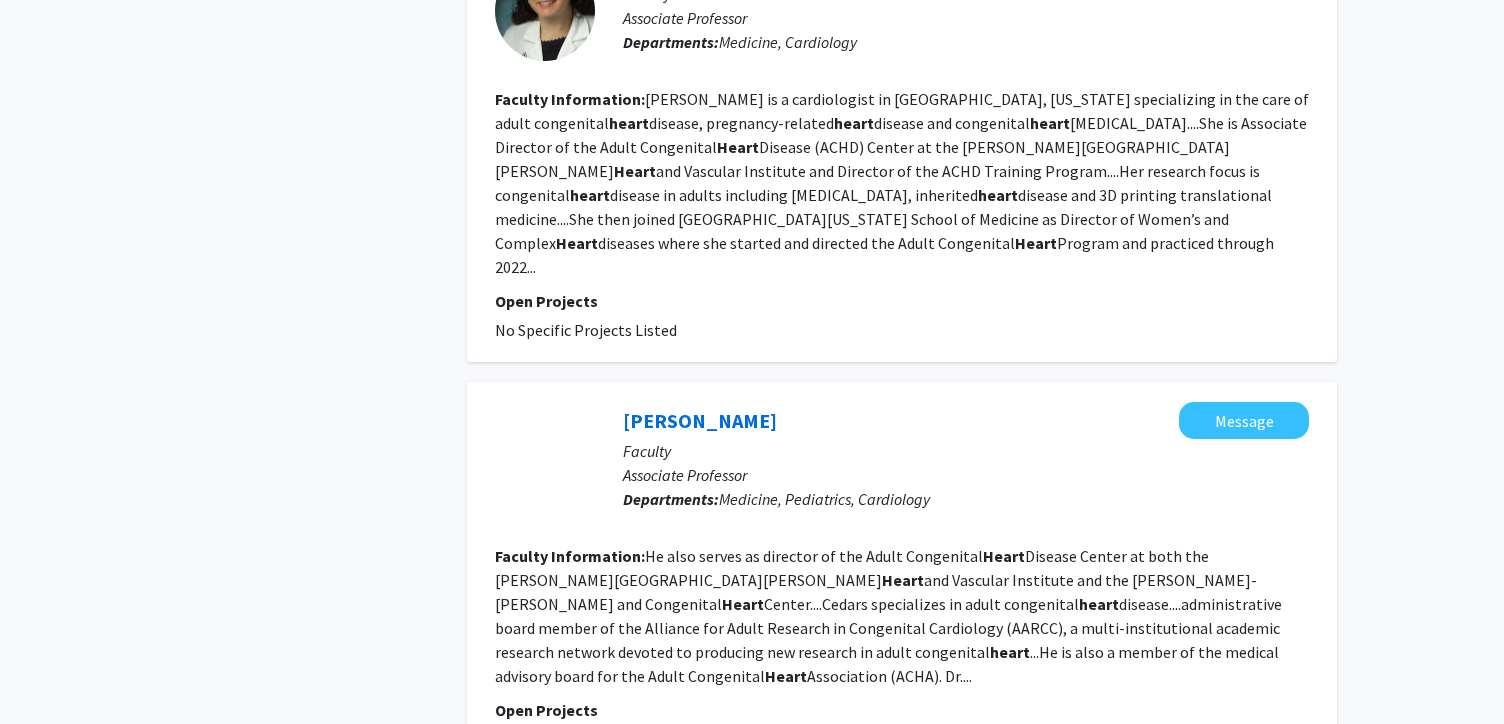 scroll, scrollTop: 3942, scrollLeft: 0, axis: vertical 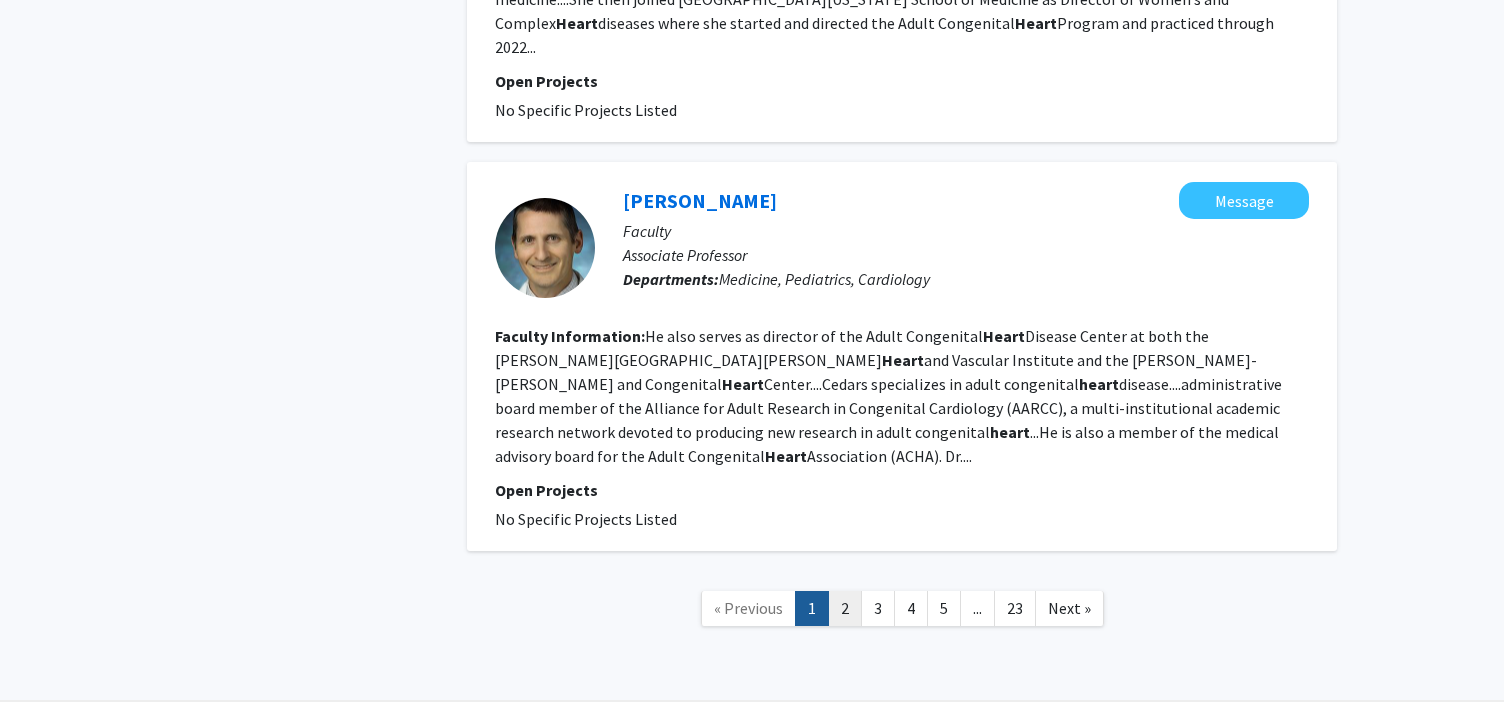click on "2" 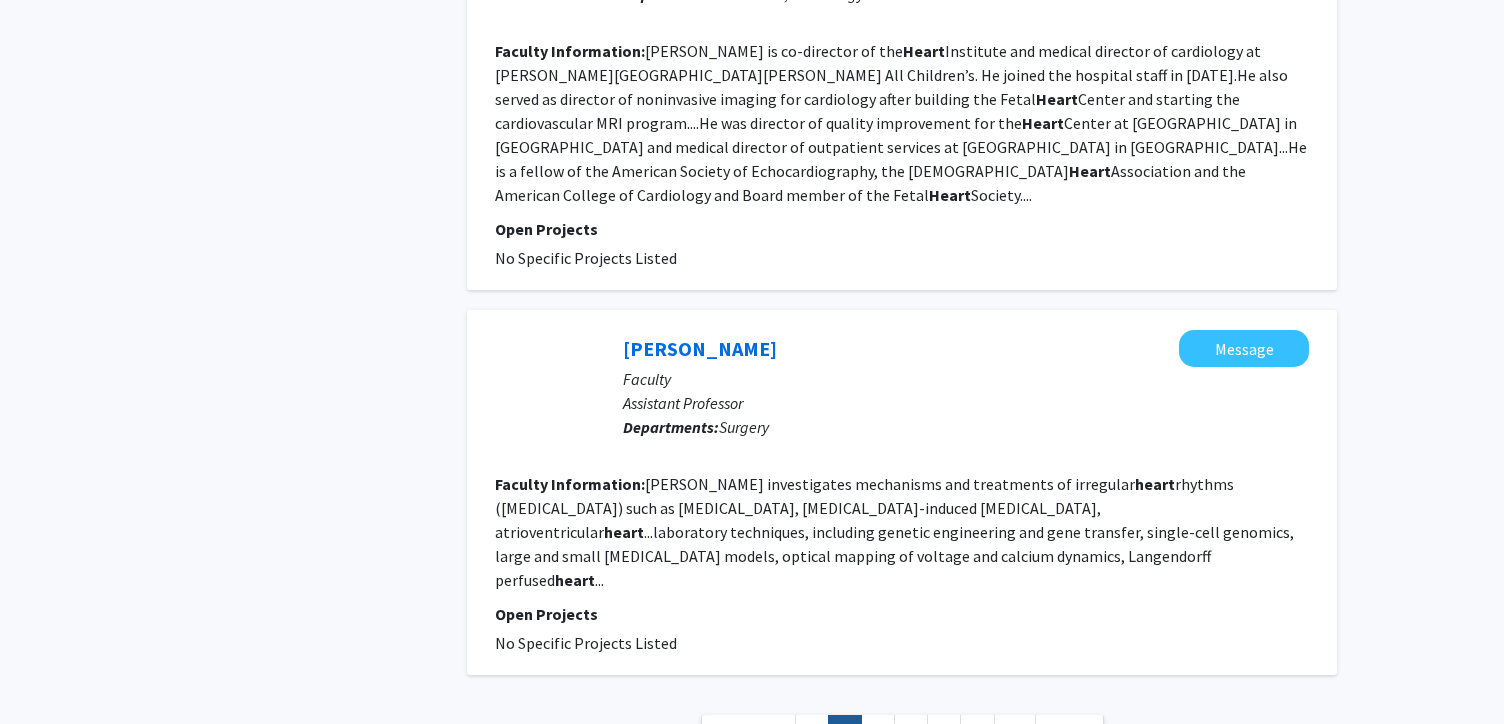 scroll, scrollTop: 3659, scrollLeft: 0, axis: vertical 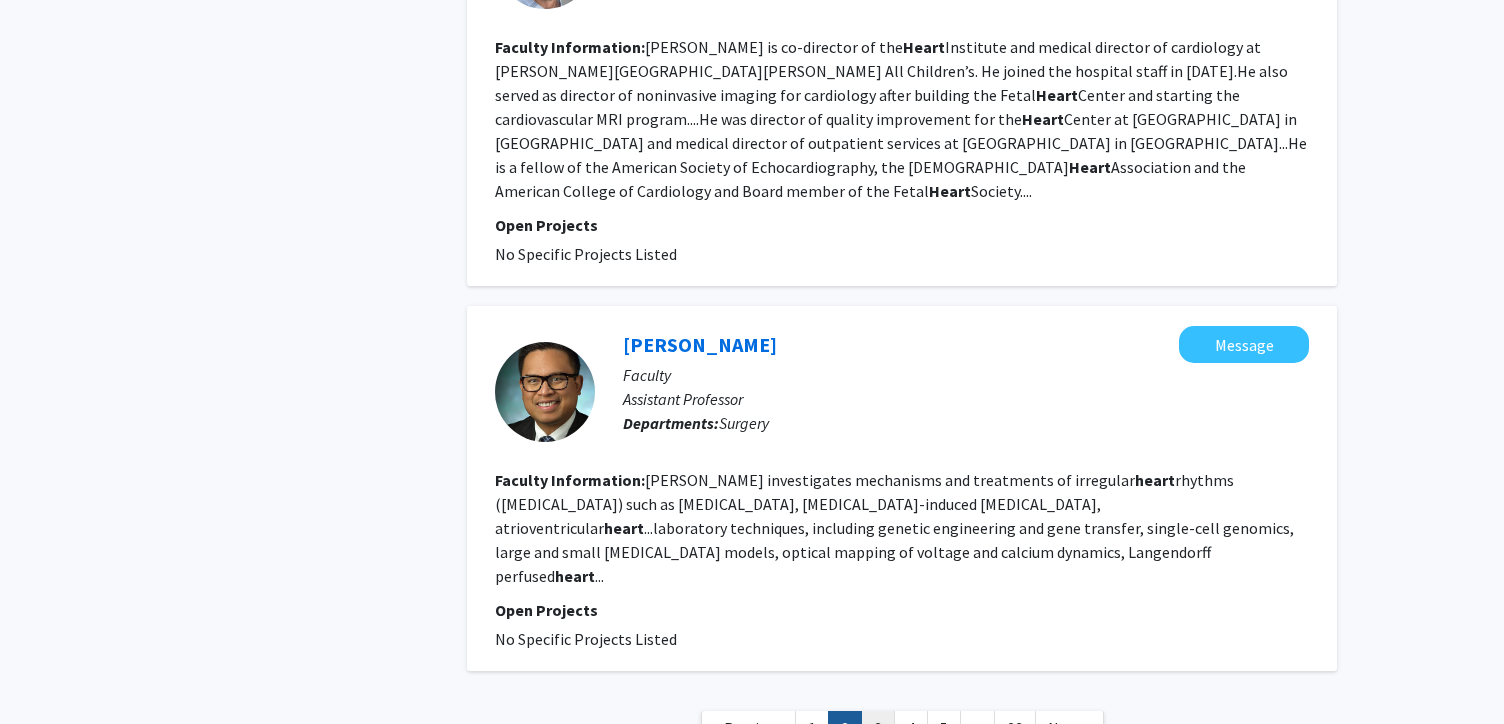 click on "3" 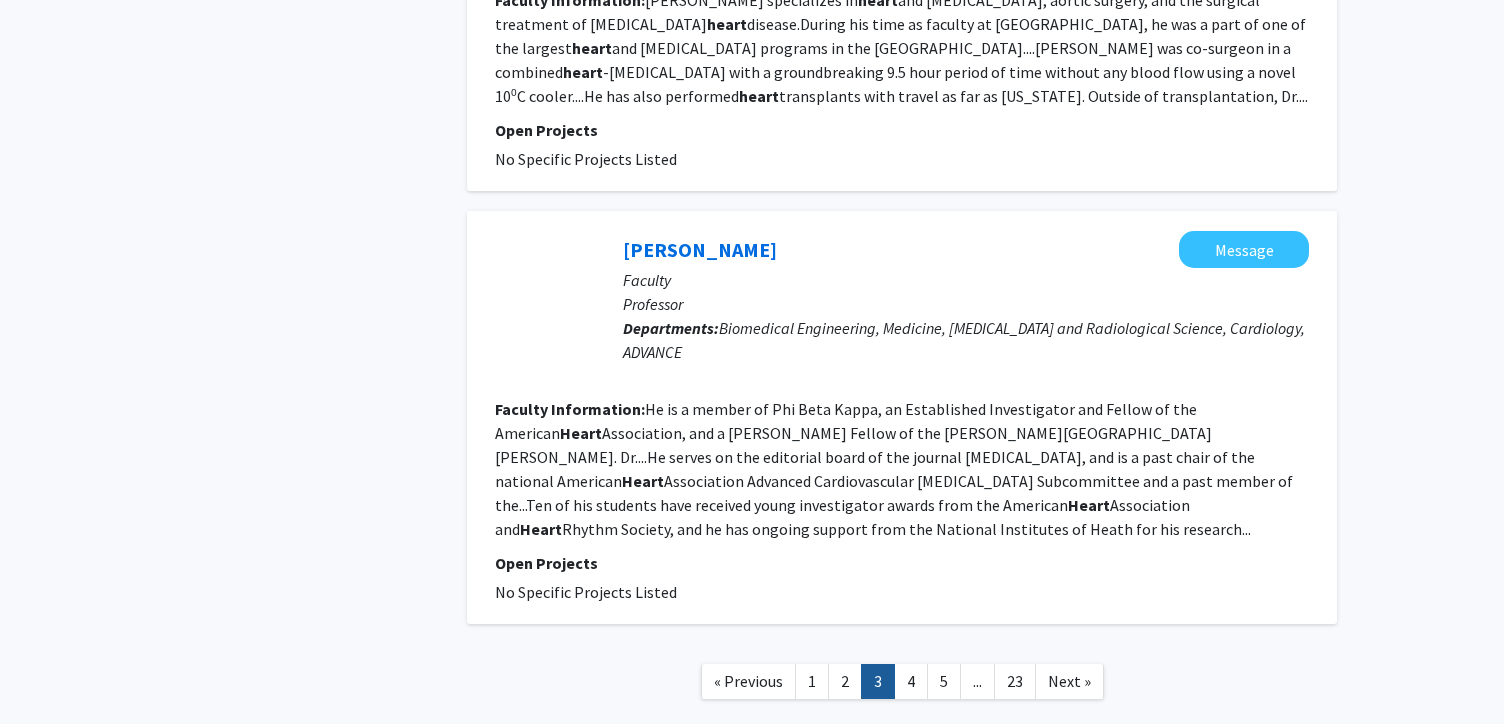scroll, scrollTop: 3699, scrollLeft: 0, axis: vertical 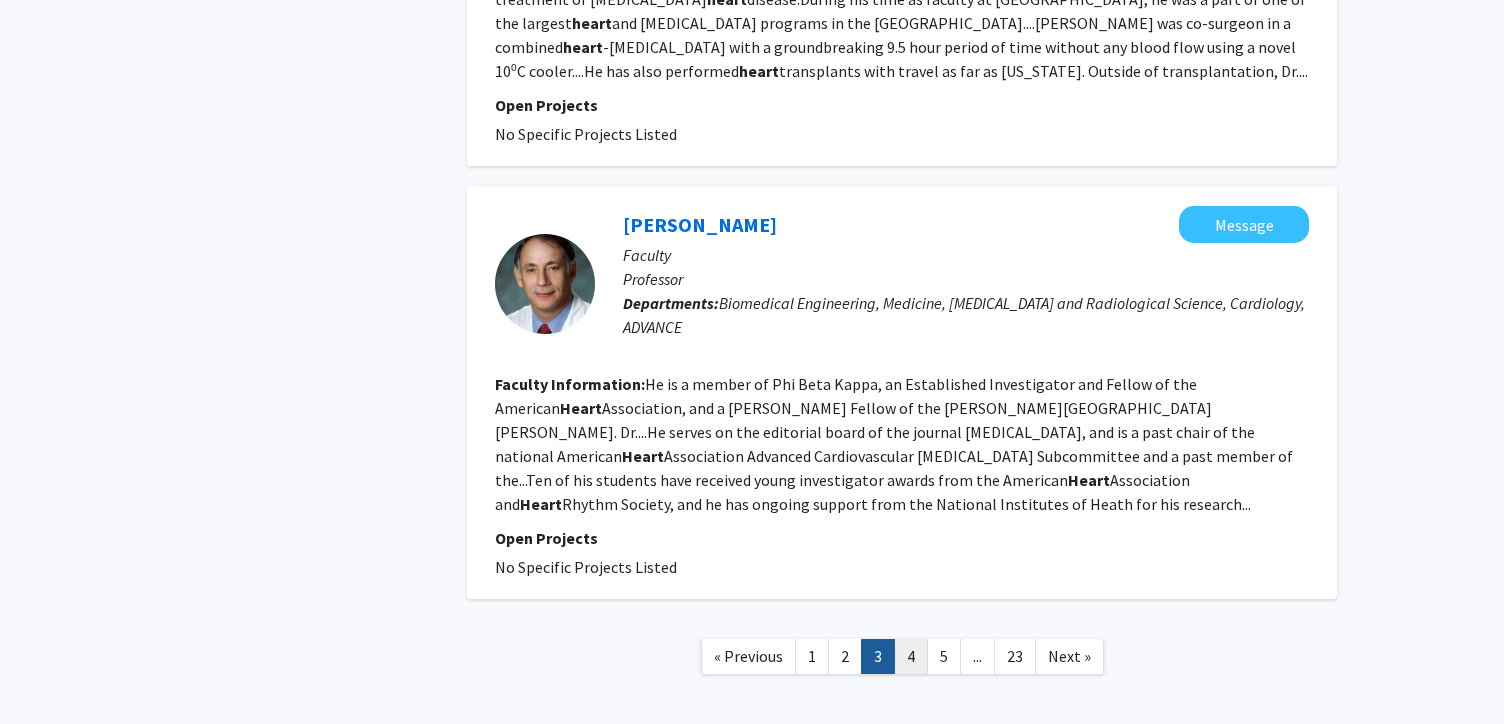 click on "4" 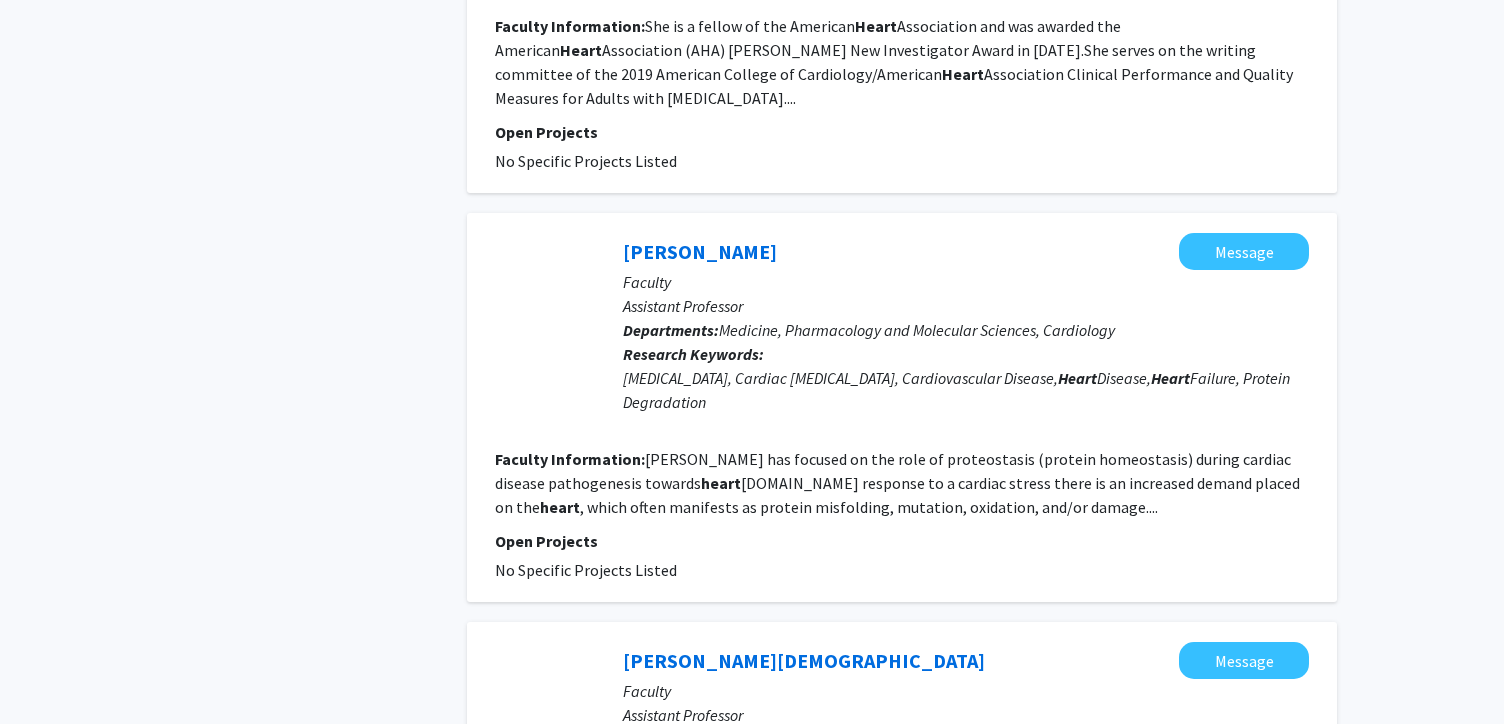 scroll, scrollTop: 3308, scrollLeft: 0, axis: vertical 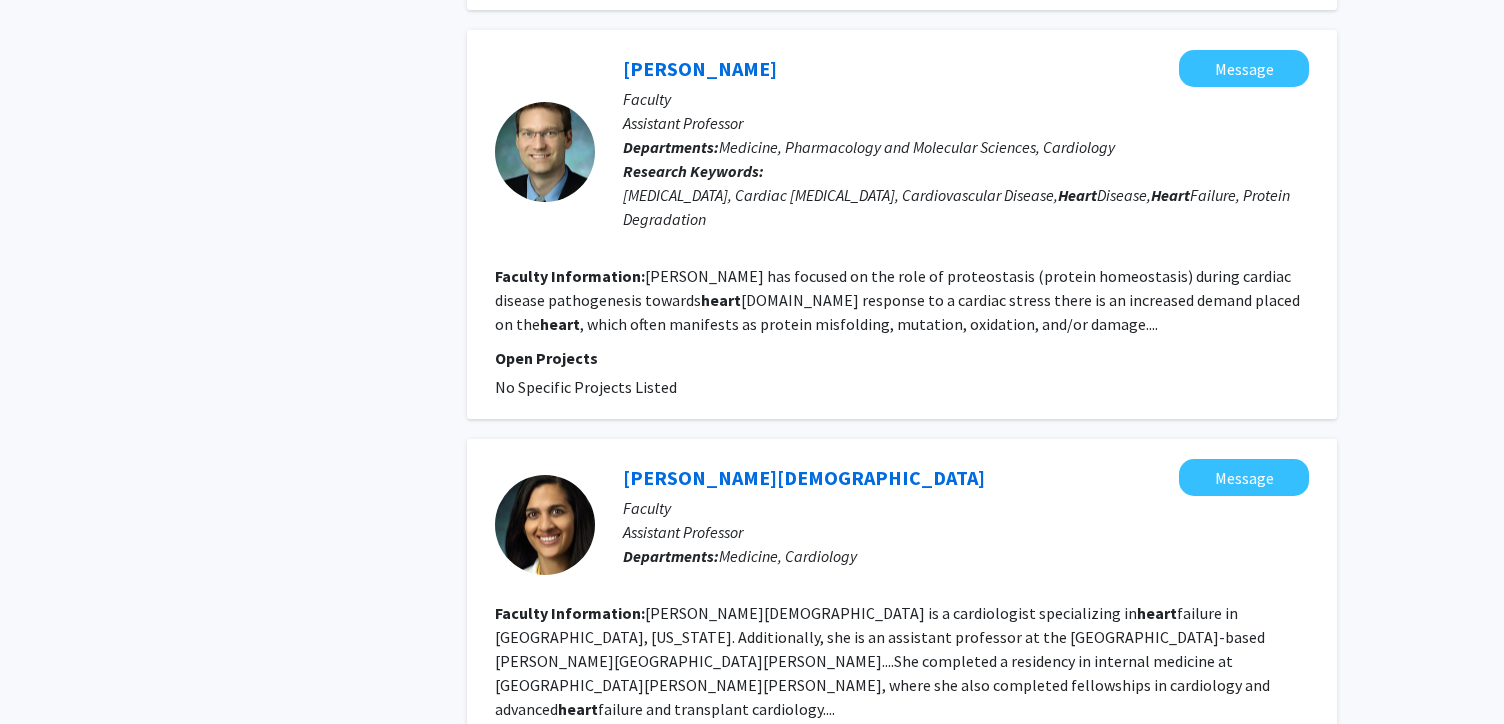 click on "5" 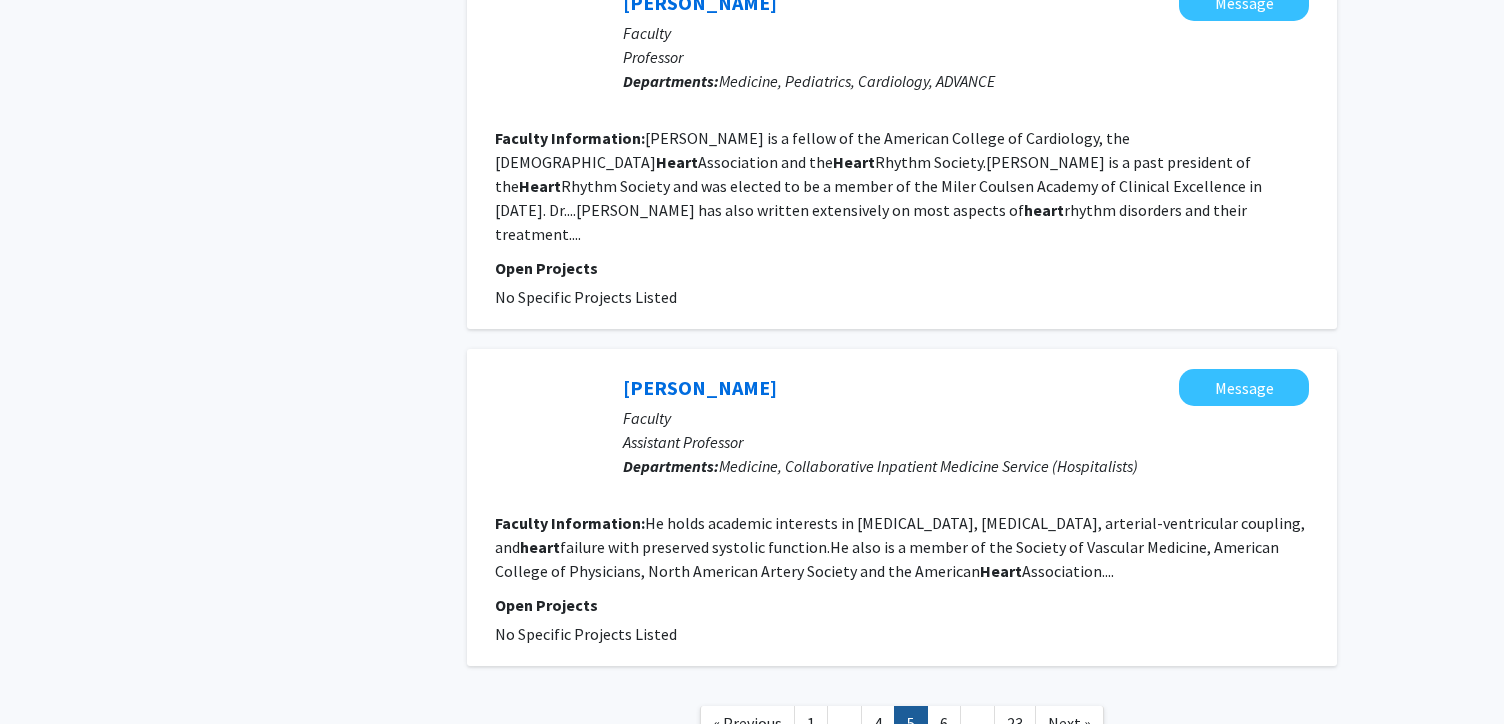 scroll, scrollTop: 3523, scrollLeft: 0, axis: vertical 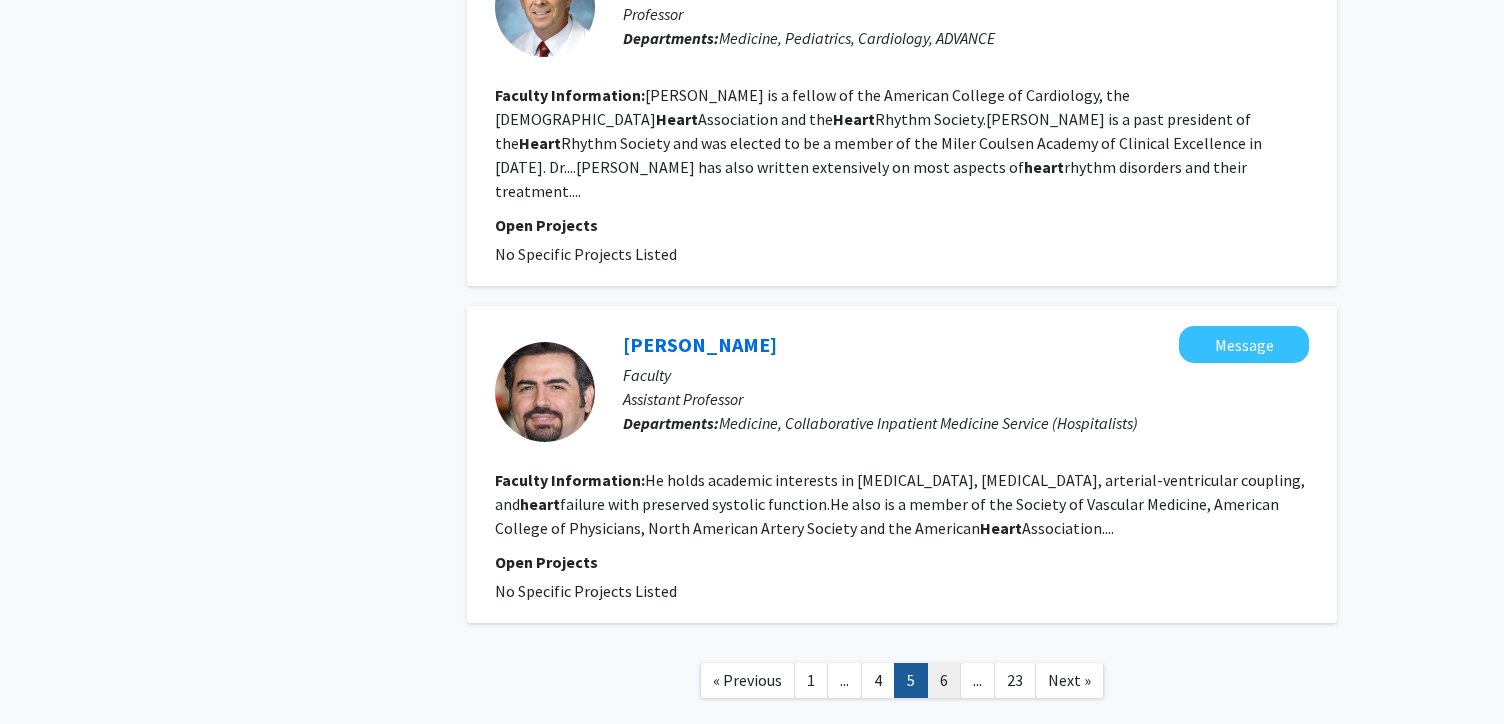 click on "6" 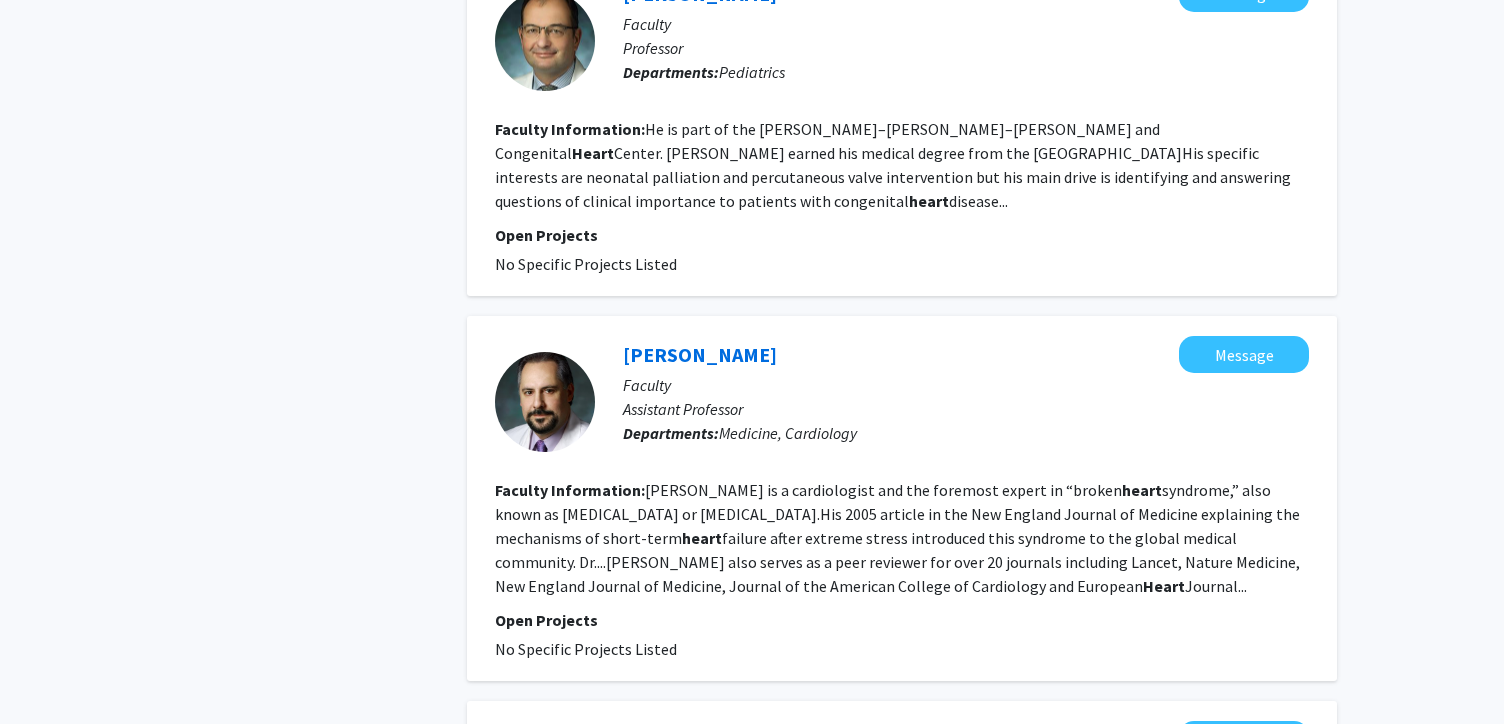 scroll, scrollTop: 3515, scrollLeft: 0, axis: vertical 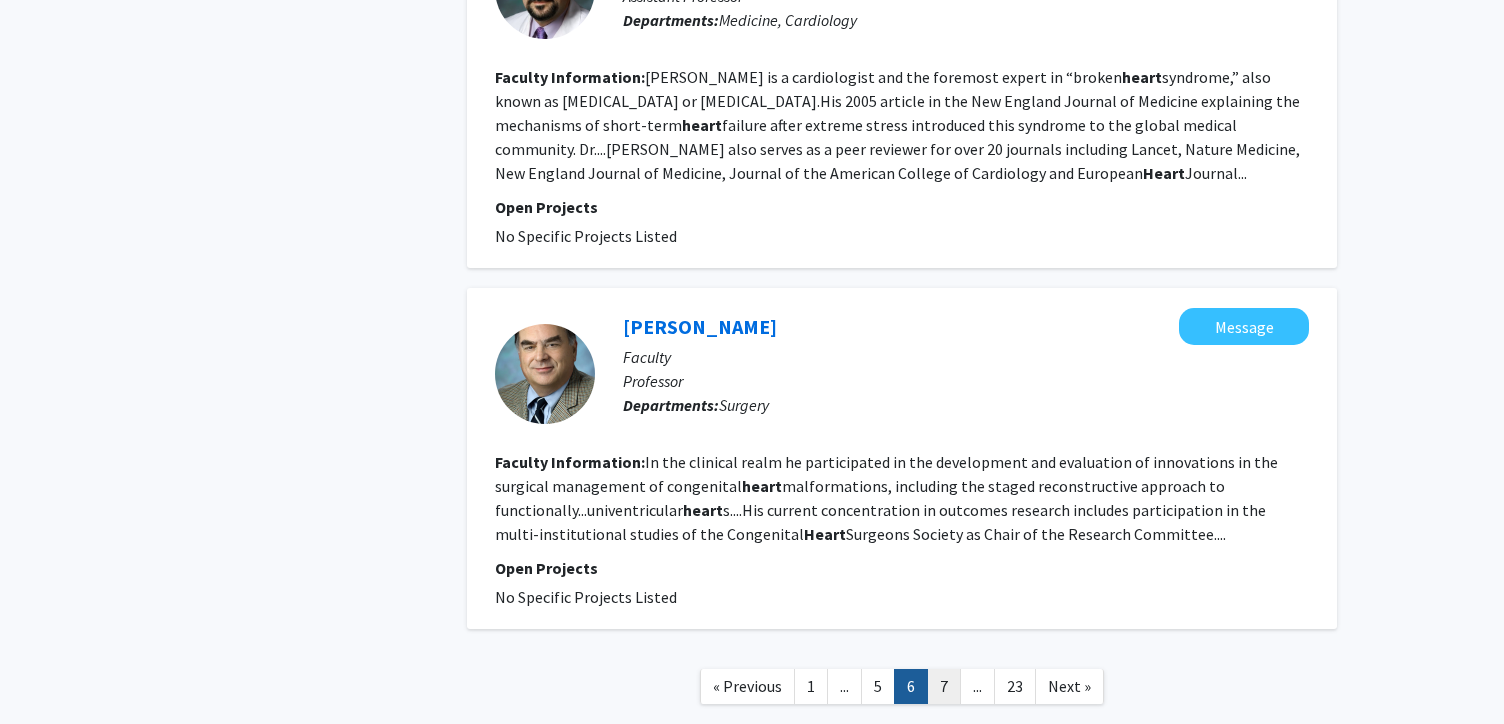 click on "7" 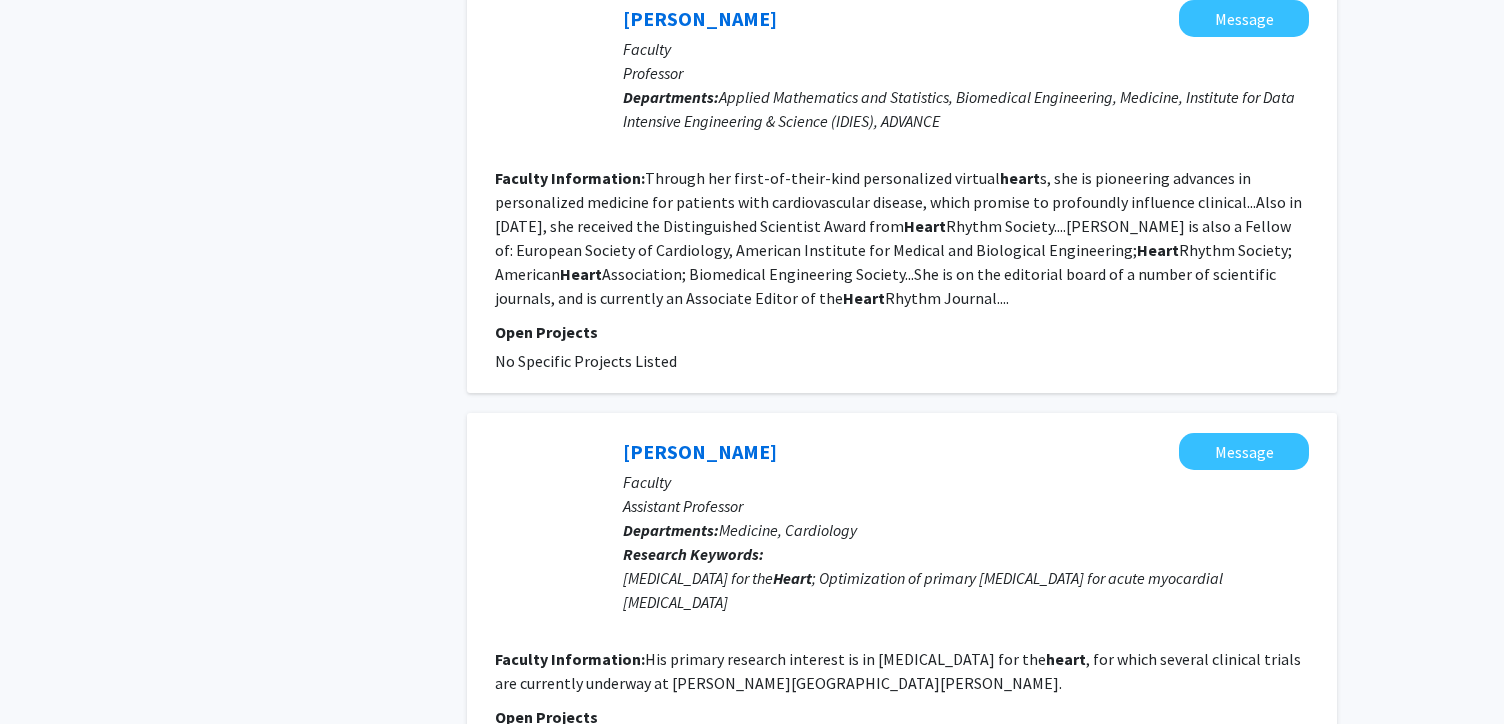 scroll, scrollTop: 3177, scrollLeft: 0, axis: vertical 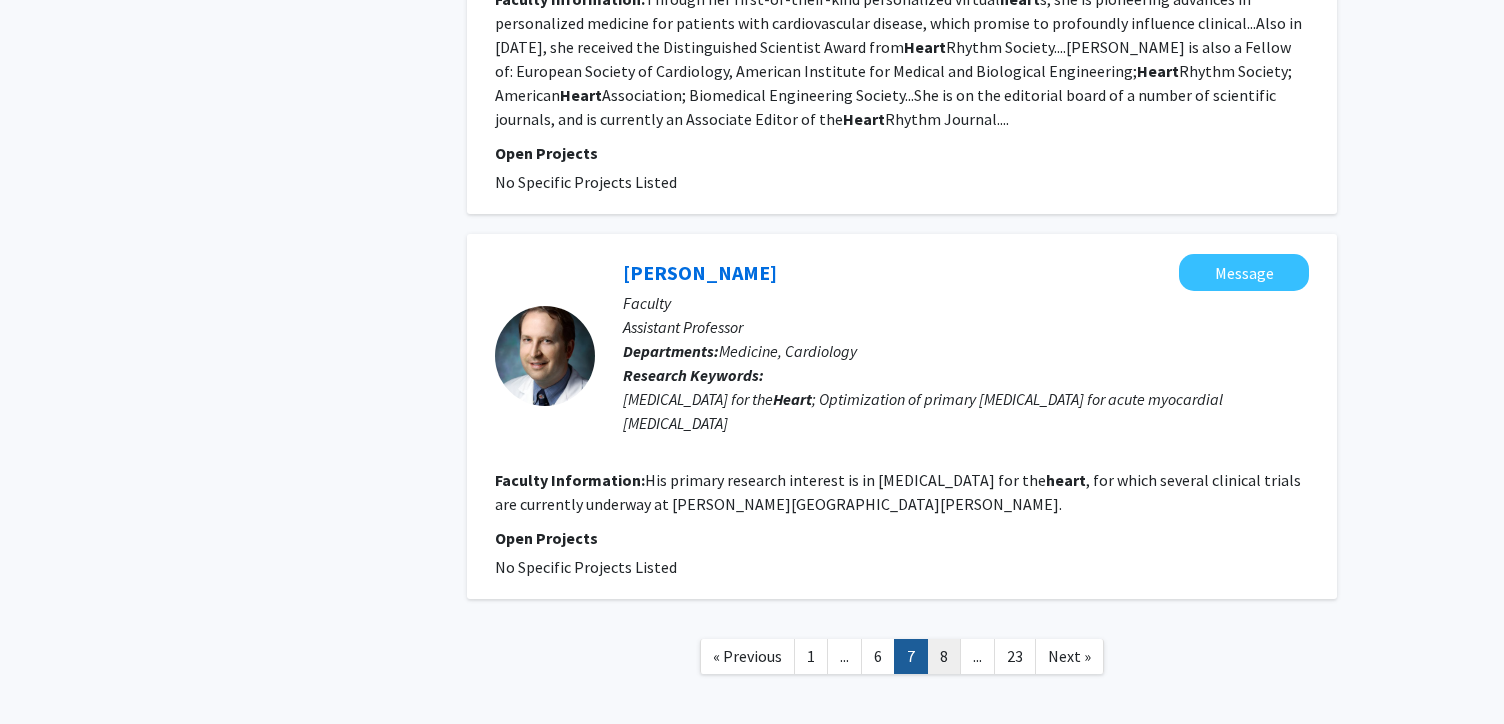 click on "8" 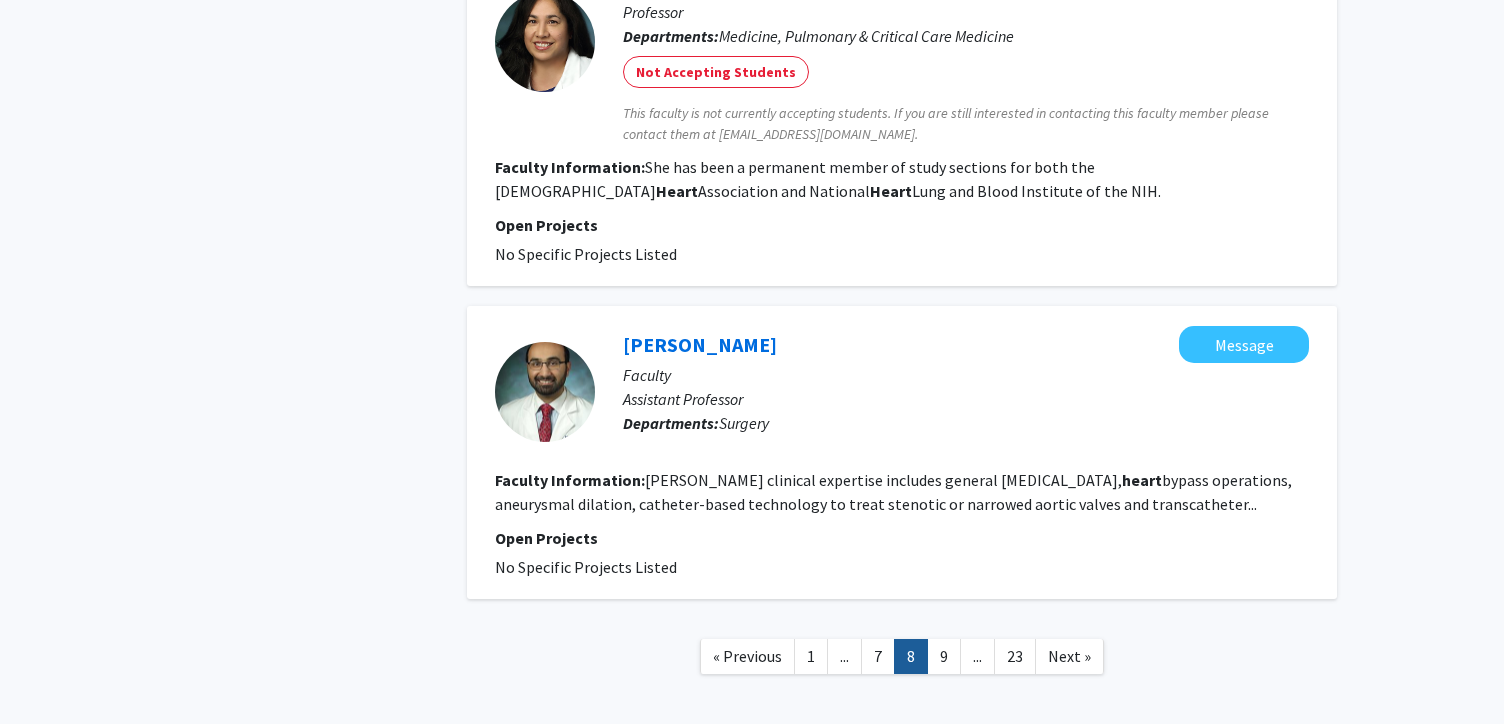 scroll, scrollTop: 3291, scrollLeft: 0, axis: vertical 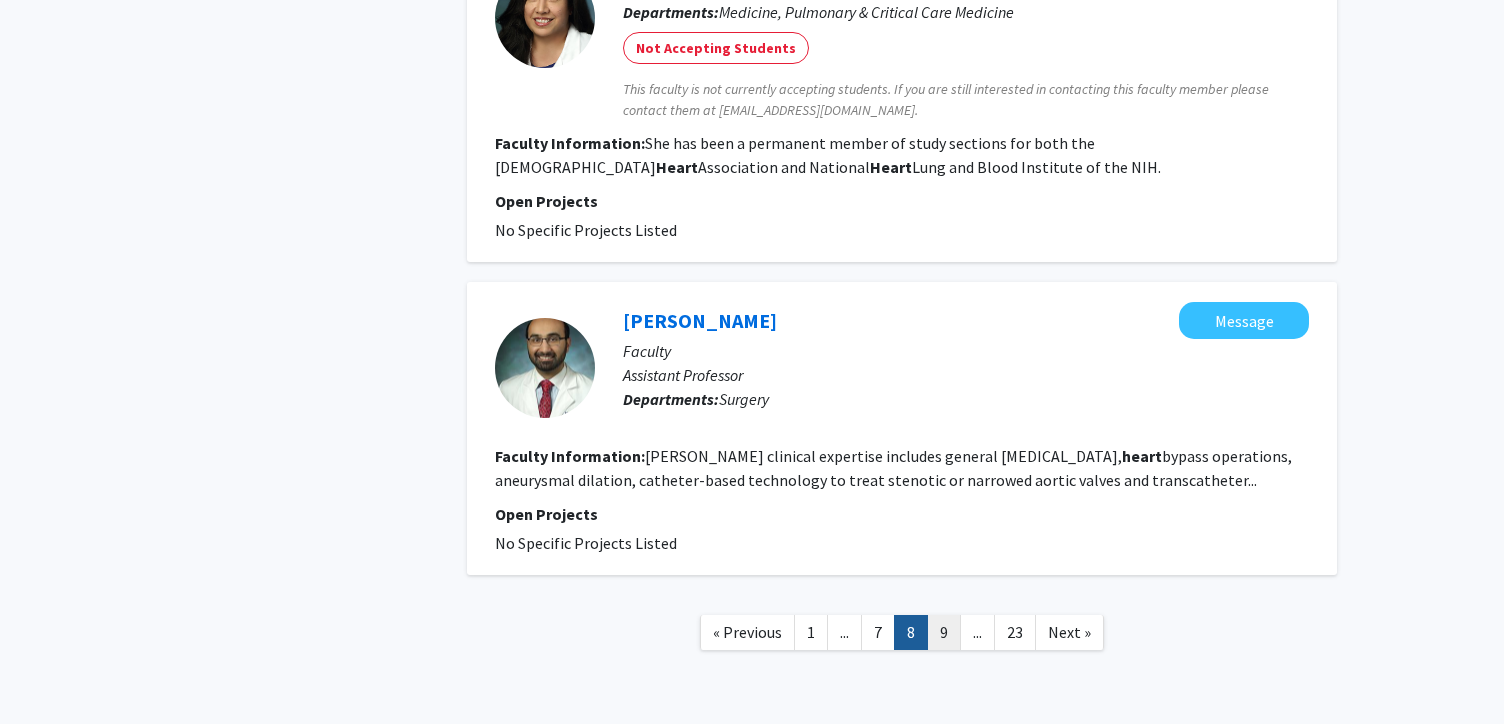 click on "9" 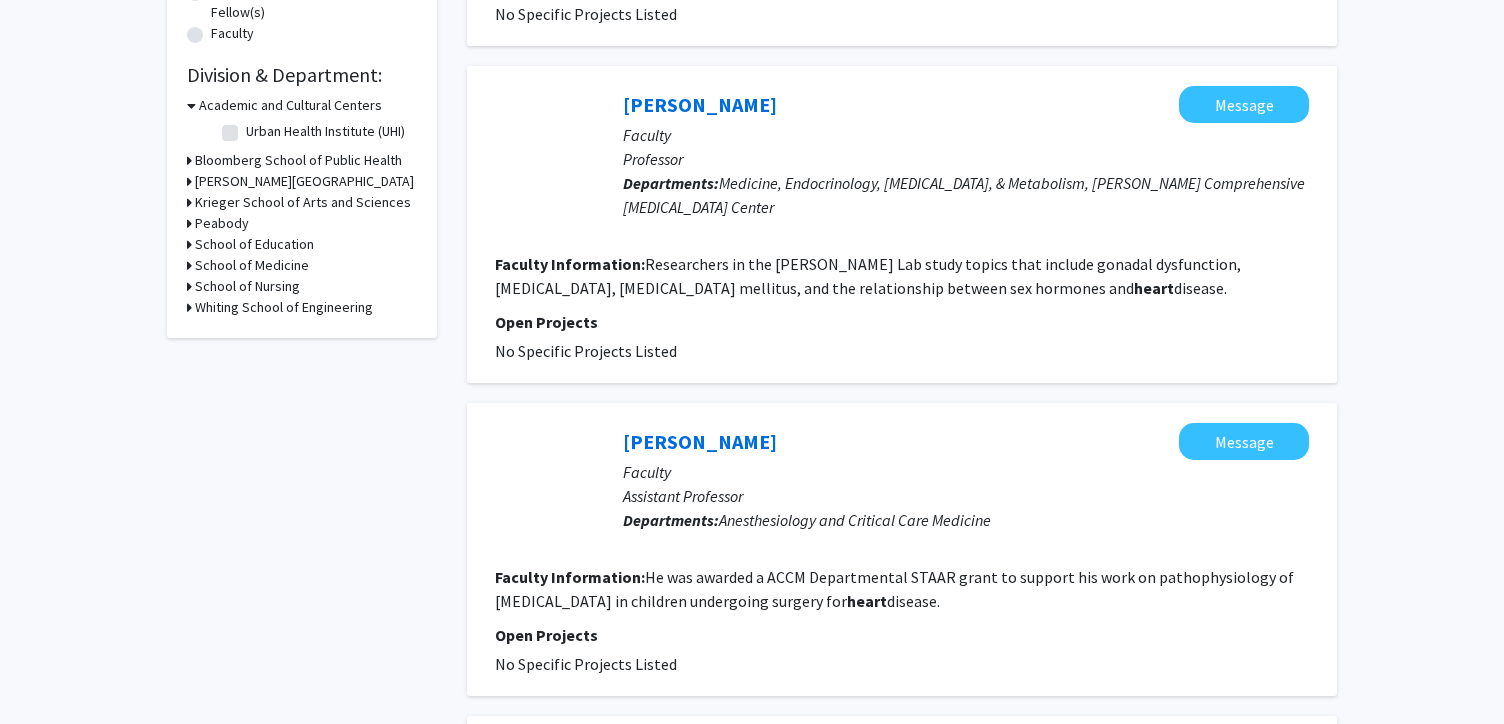 scroll, scrollTop: 0, scrollLeft: 0, axis: both 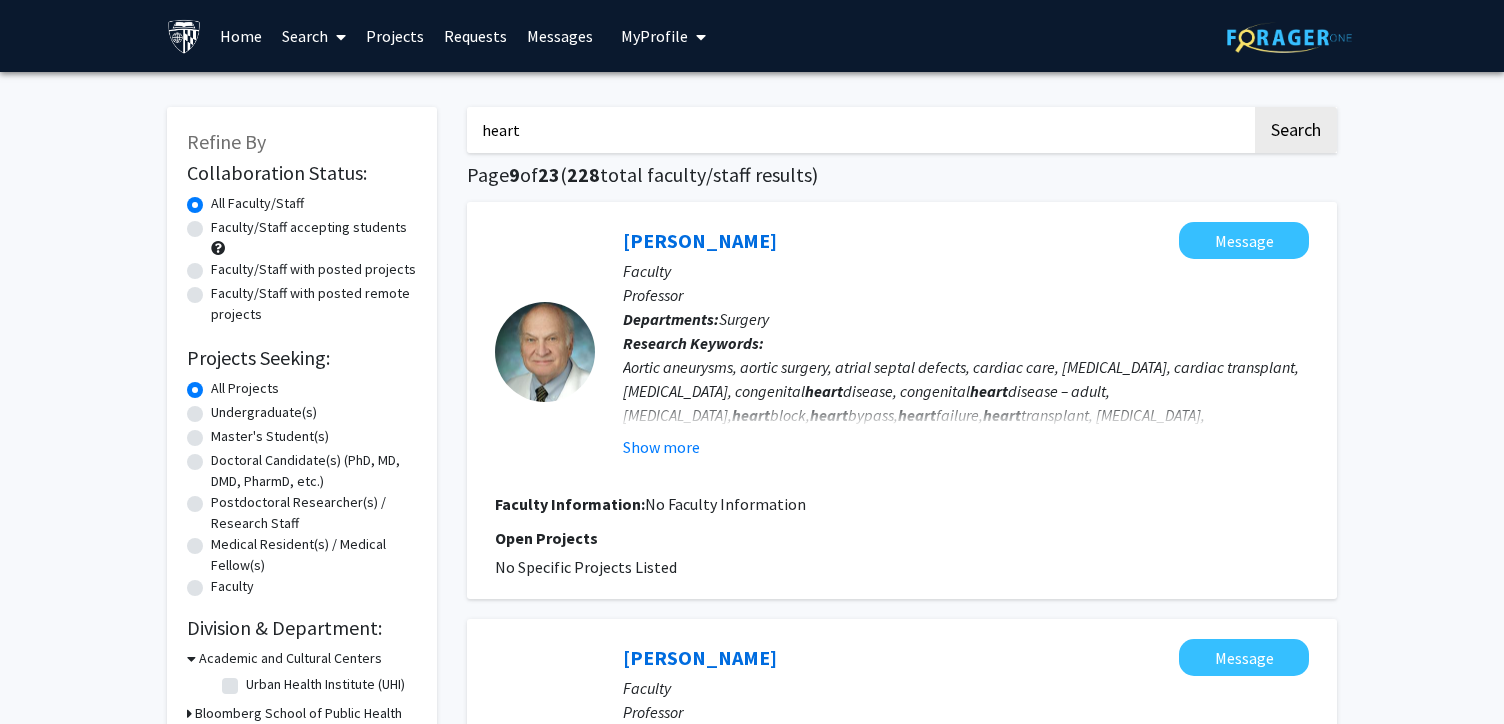 click on "heart" at bounding box center [859, 130] 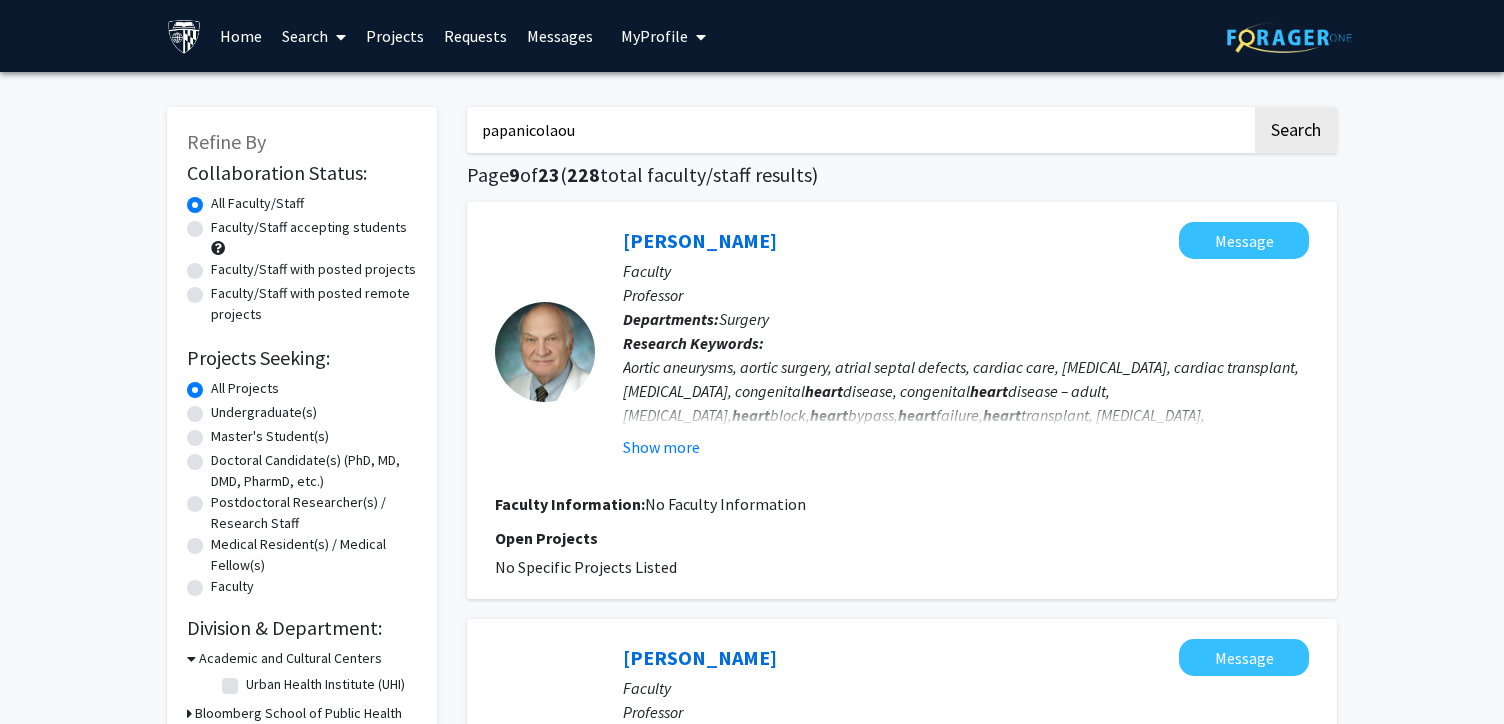 type on "papanicolaou" 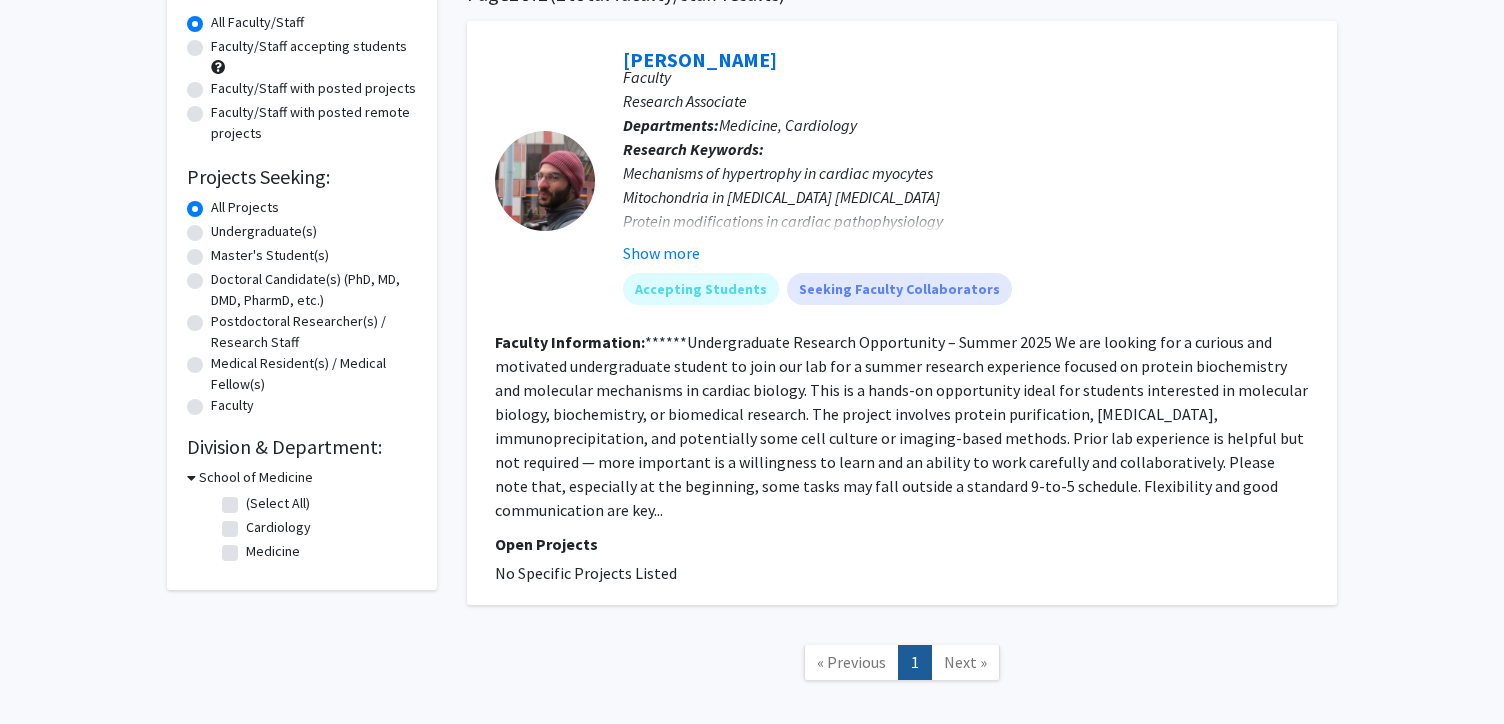 scroll, scrollTop: 283, scrollLeft: 0, axis: vertical 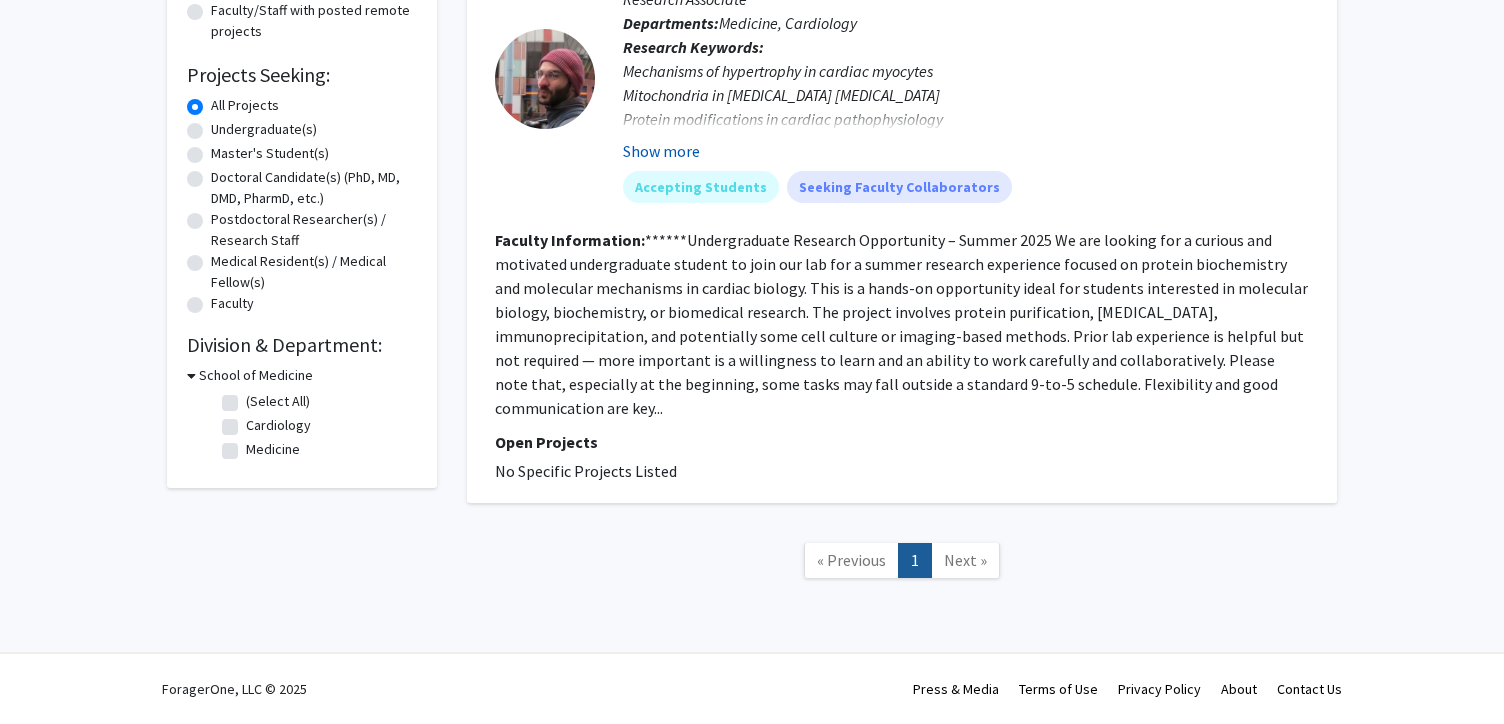 click on "Show more" 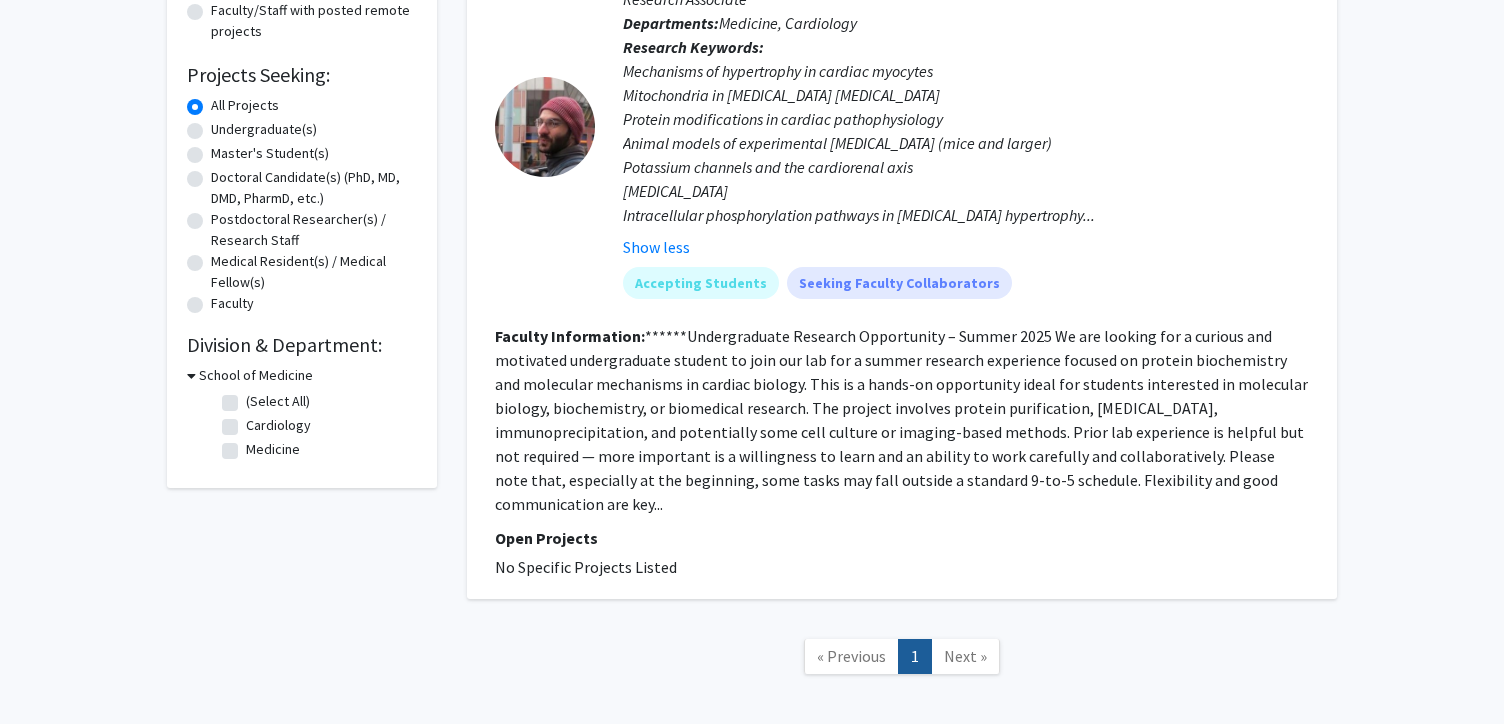 click on "******Undergraduate Research Opportunity – Summer 2025 We are looking for a curious and motivated undergraduate student to join our lab for a summer research experience focused on protein biochemistry and molecular mechanisms in cardiac biology. This is a hands-on opportunity ideal for students interested in molecular biology, biochemistry, or biomedical research.  The project involves protein purification, Western blotting, immunoprecipitation, and potentially some cell culture or imaging-based methods. Prior lab experience is helpful but not required — more important is a willingness to learn and an ability to work carefully and collaboratively.  Please note that, especially at the beginning, some tasks may fall outside a standard 9-to-5 schedule. Flexibility and good communication are key..." 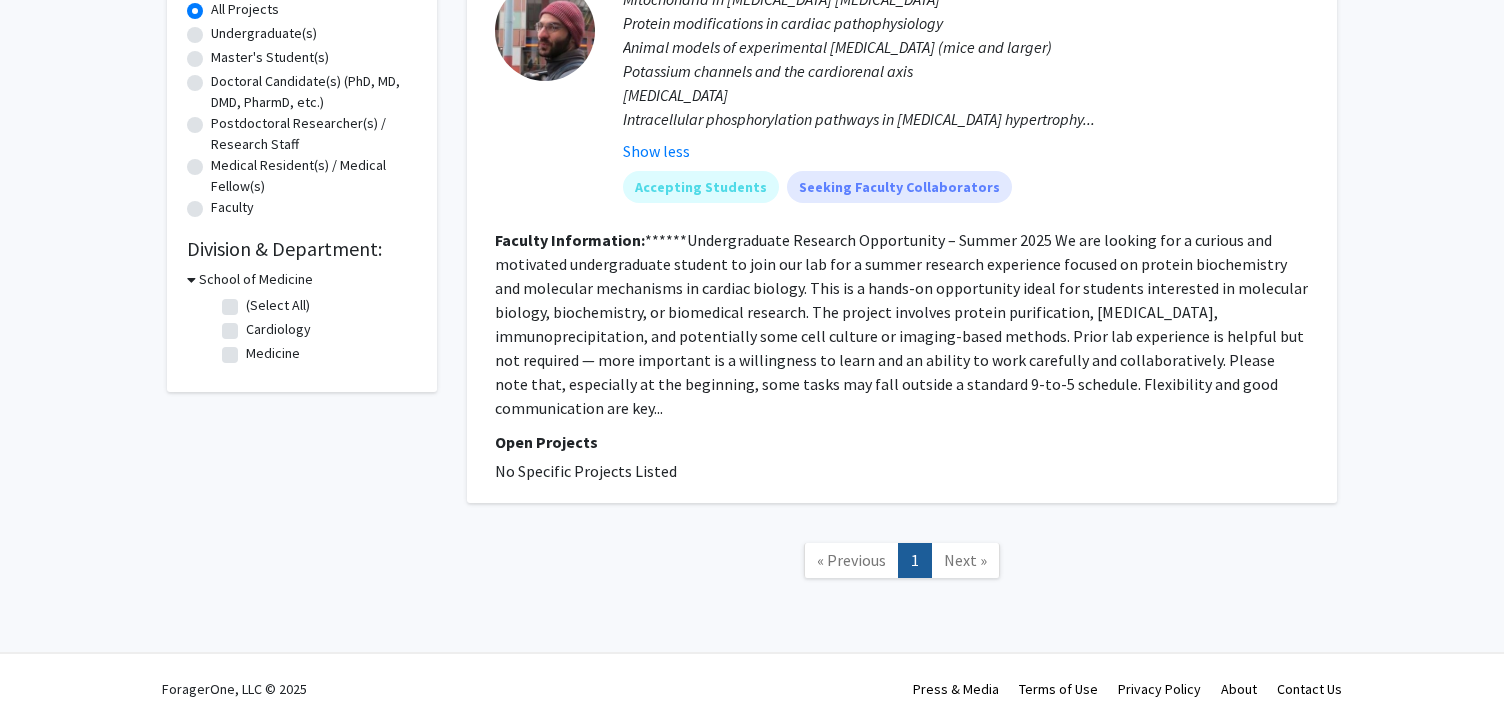 drag, startPoint x: 954, startPoint y: 555, endPoint x: 954, endPoint y: 567, distance: 12 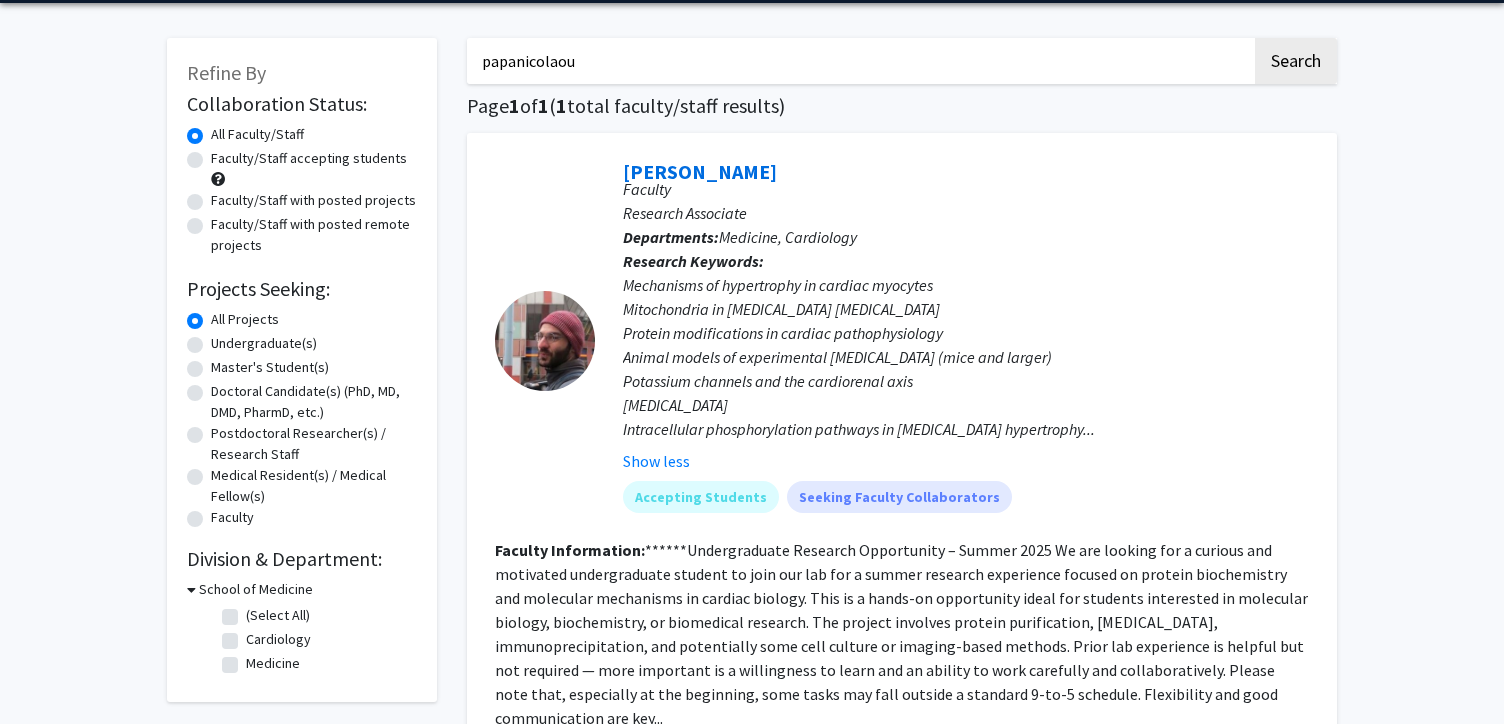 scroll, scrollTop: 0, scrollLeft: 0, axis: both 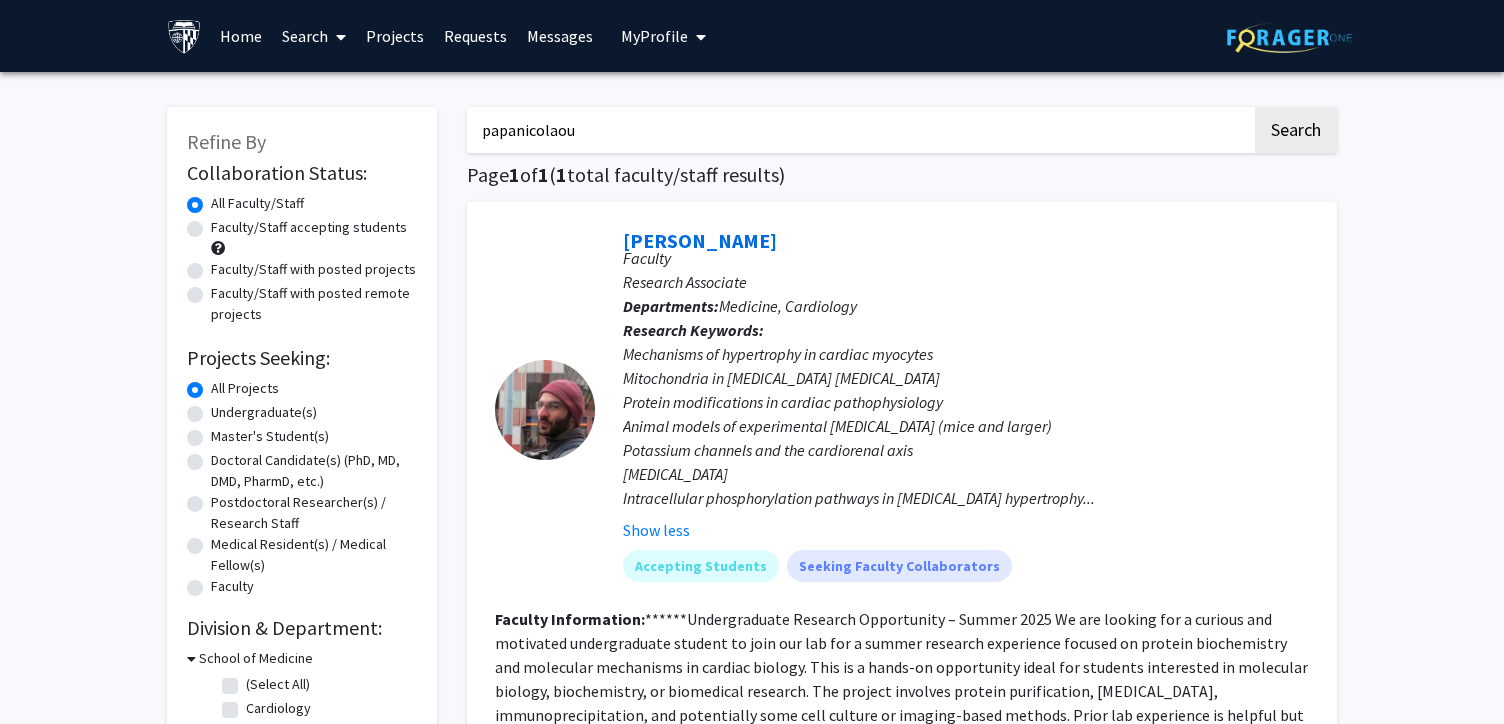 click on "Home" at bounding box center [241, 36] 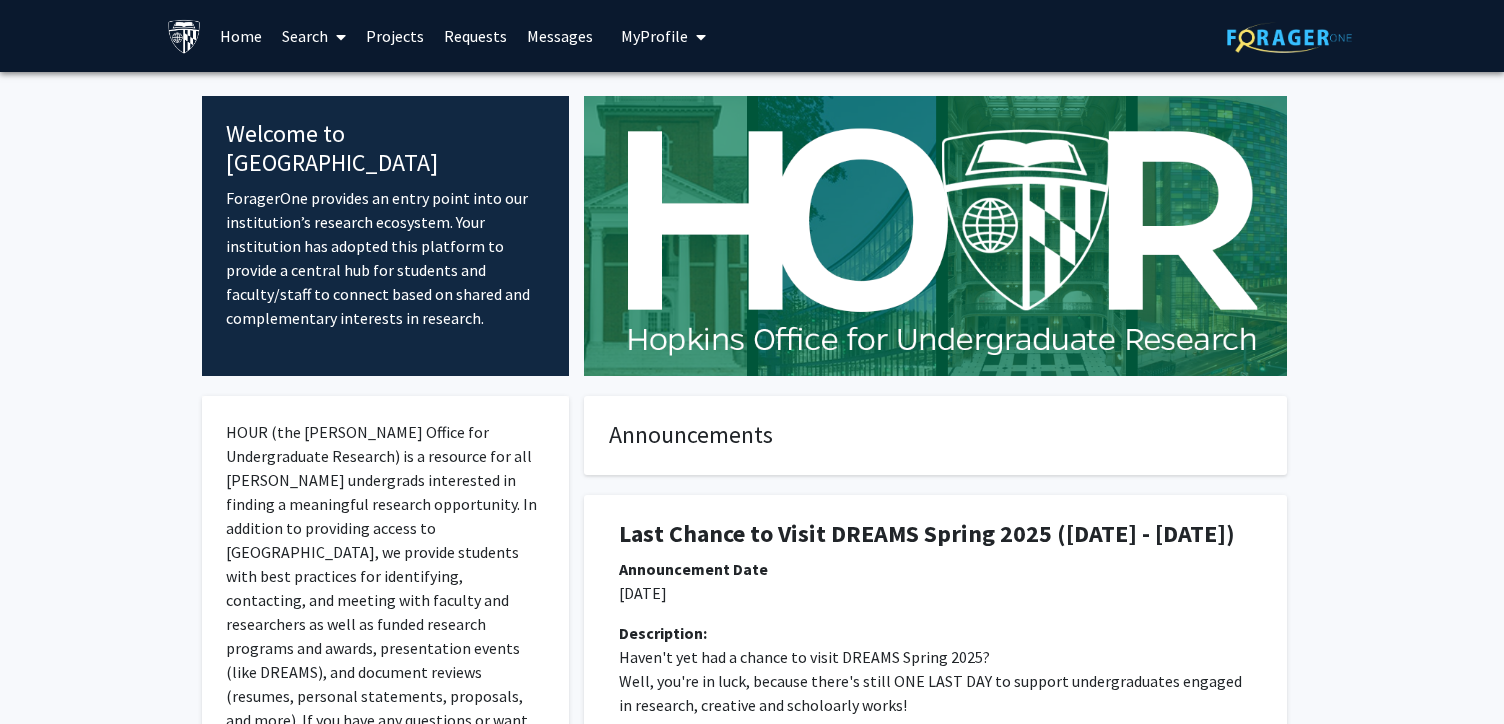 click at bounding box center (701, 37) 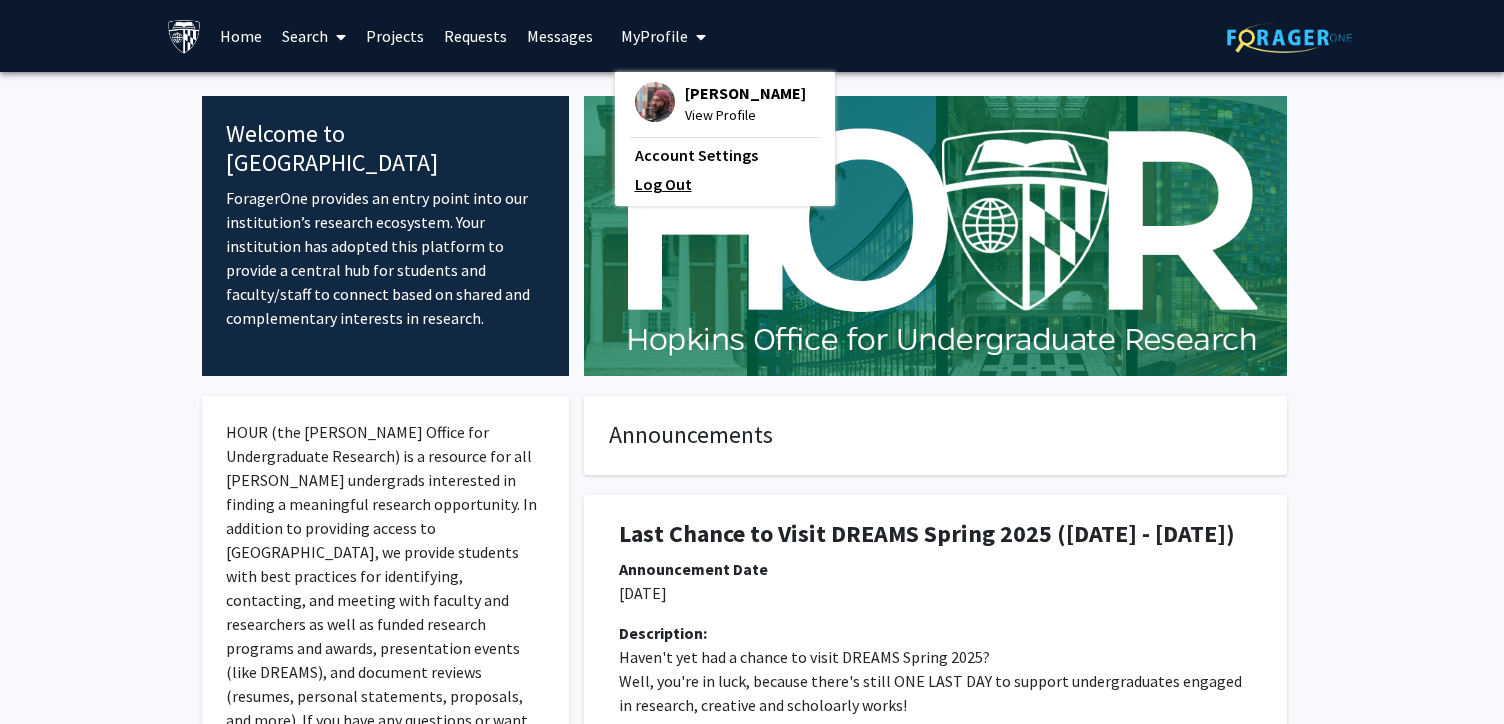click on "Log Out" at bounding box center [725, 184] 